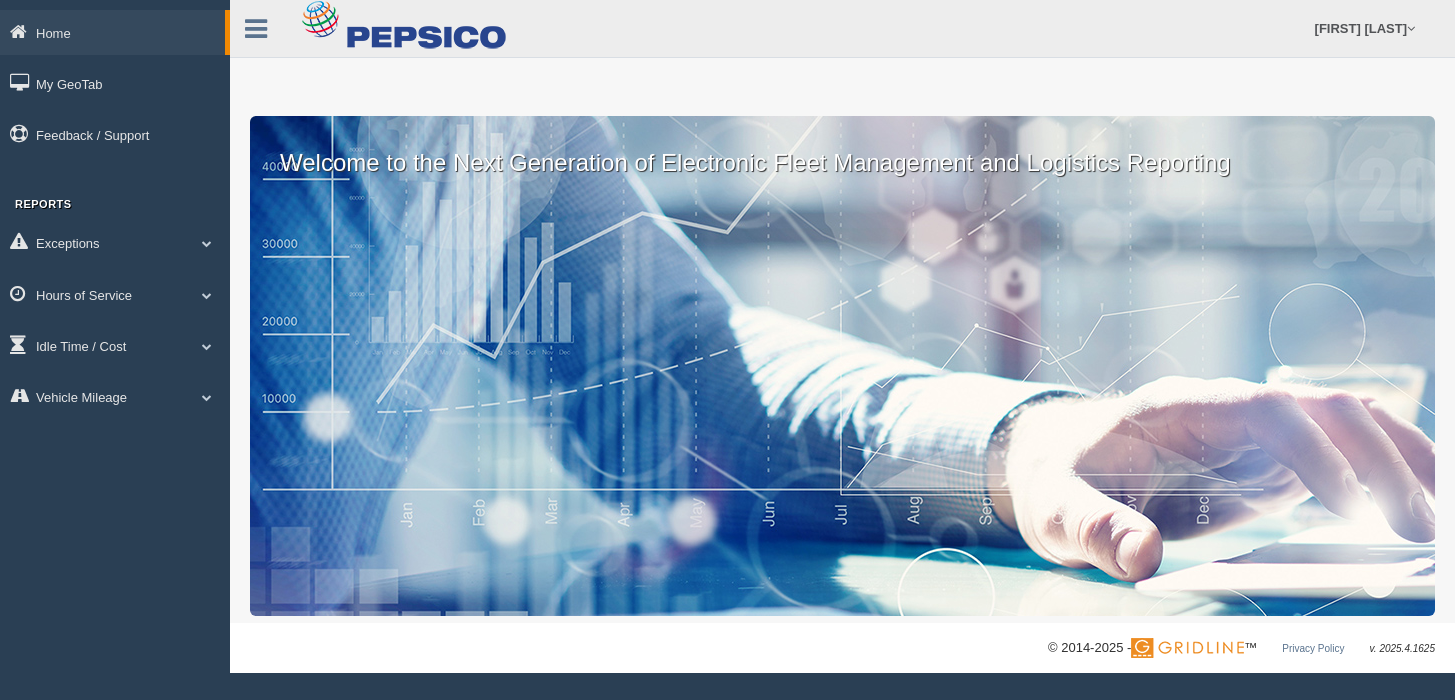 scroll, scrollTop: 0, scrollLeft: 0, axis: both 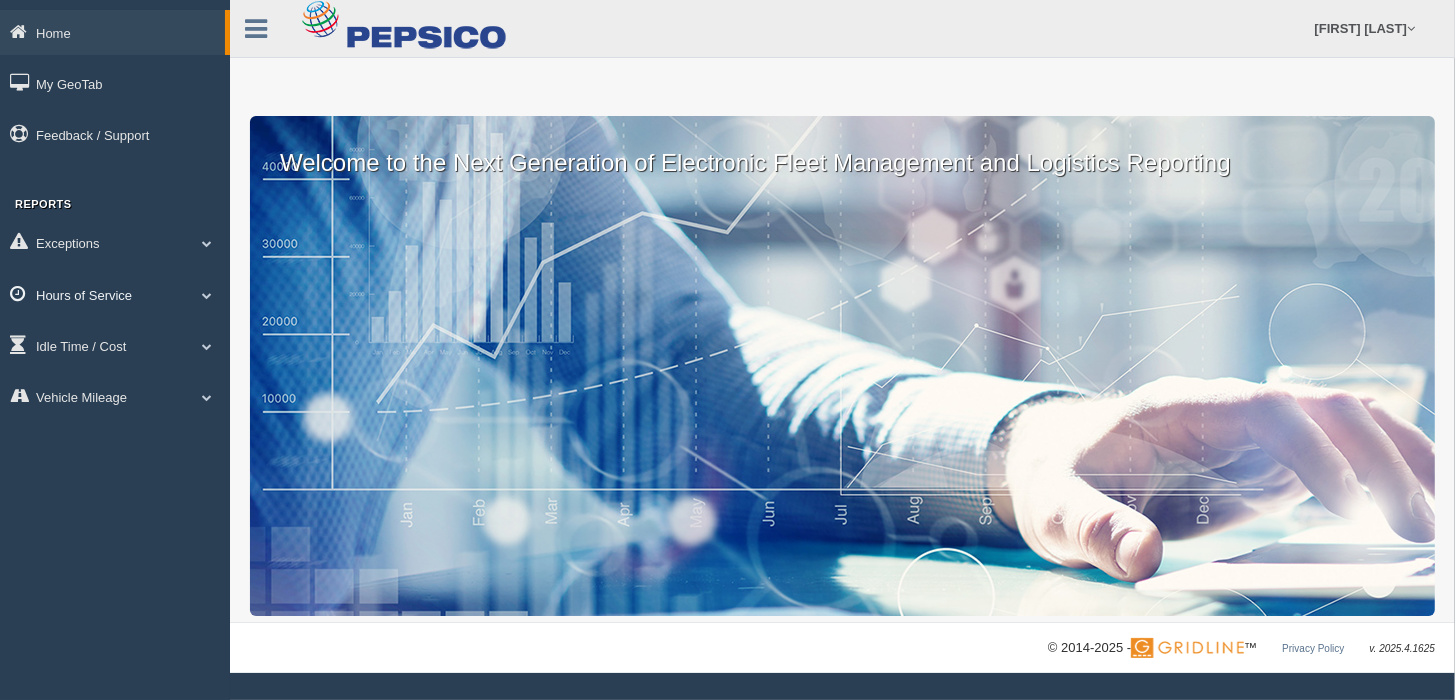 click on "Hours of Service" at bounding box center [112, 32] 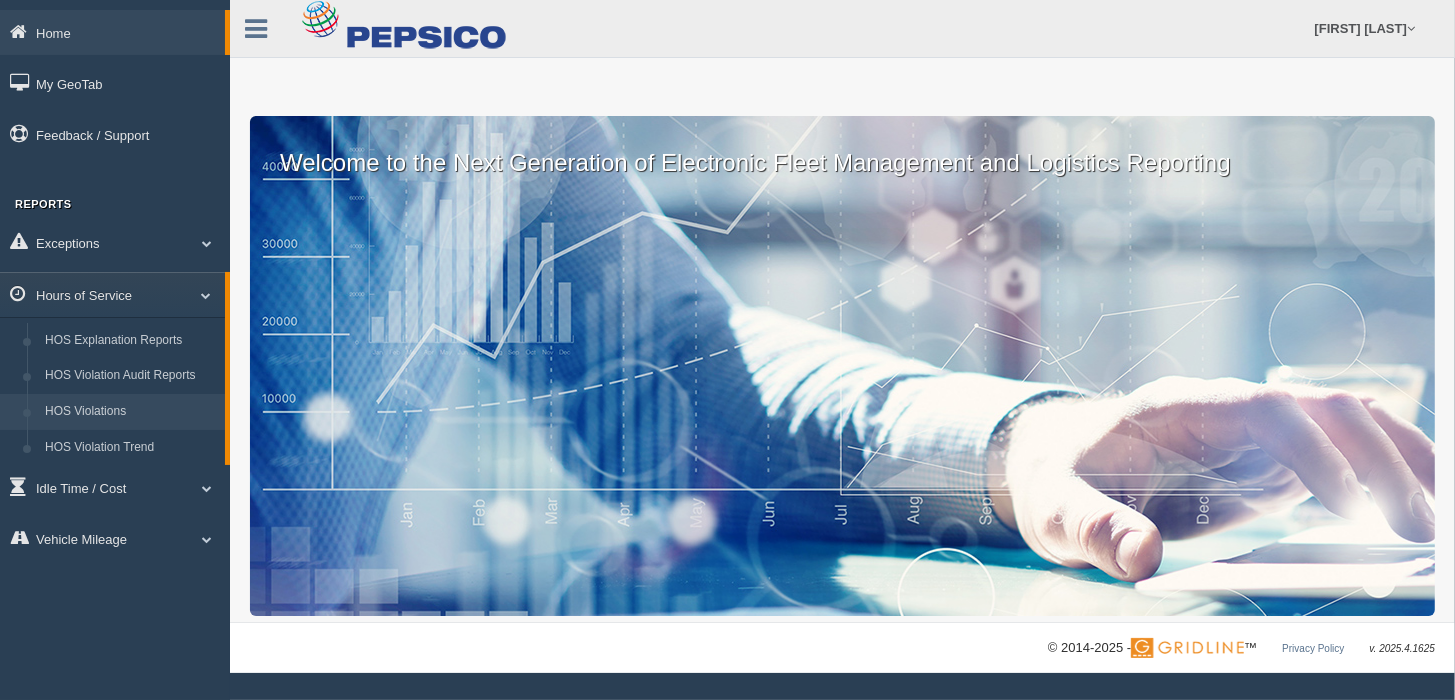 click on "HOS Violations" at bounding box center [130, 412] 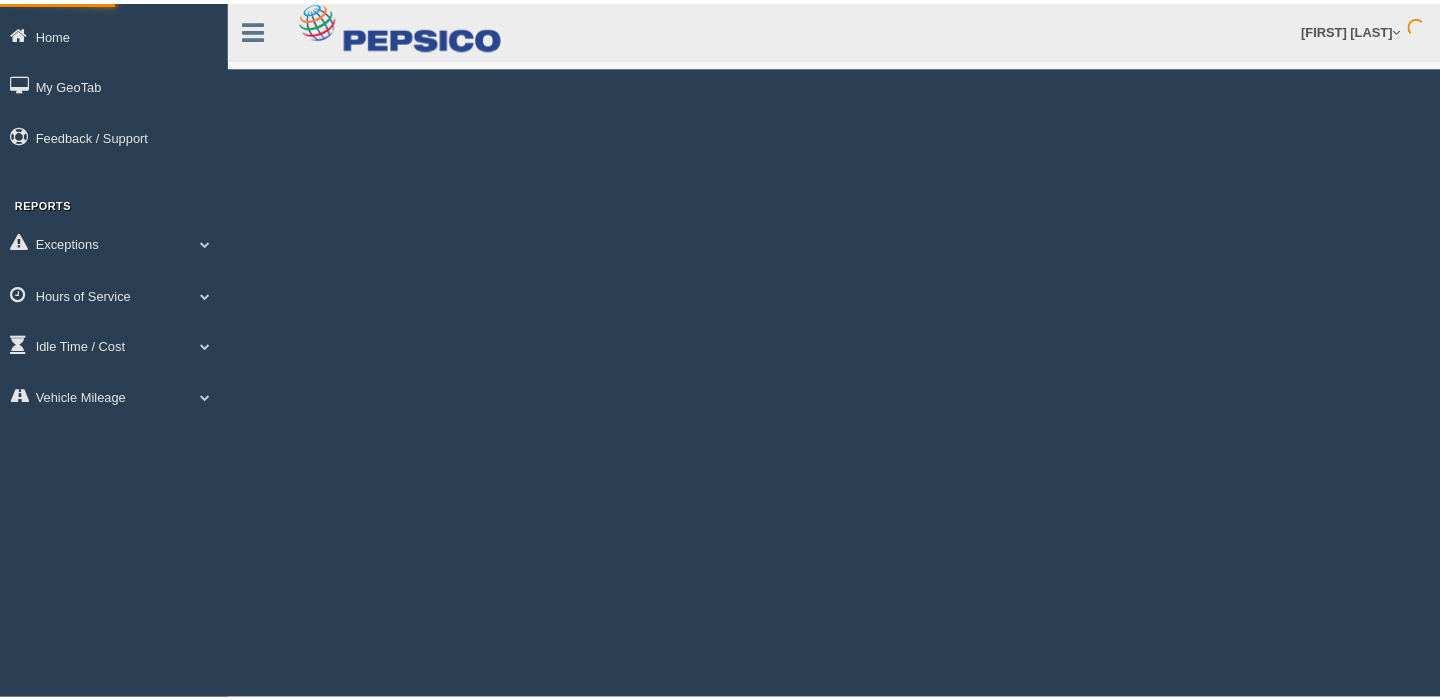 scroll, scrollTop: 0, scrollLeft: 0, axis: both 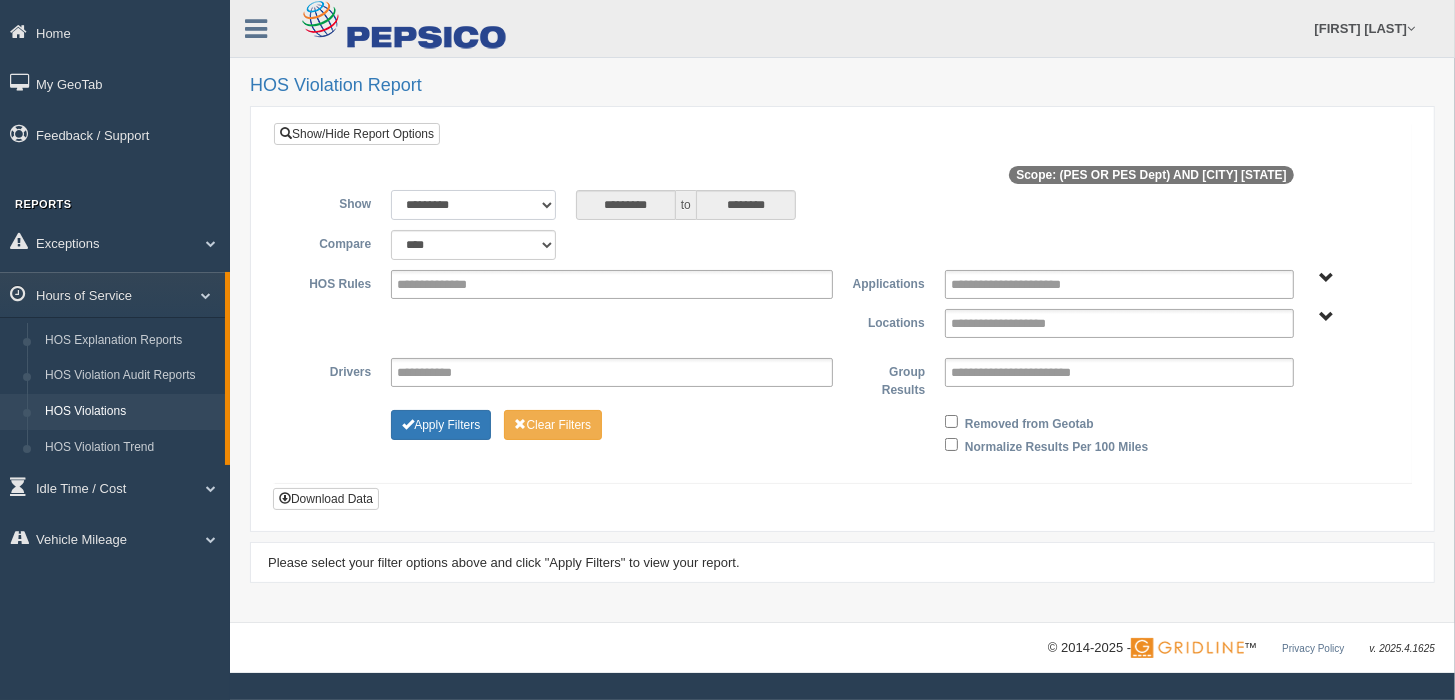 click on "**********" at bounding box center [473, 205] 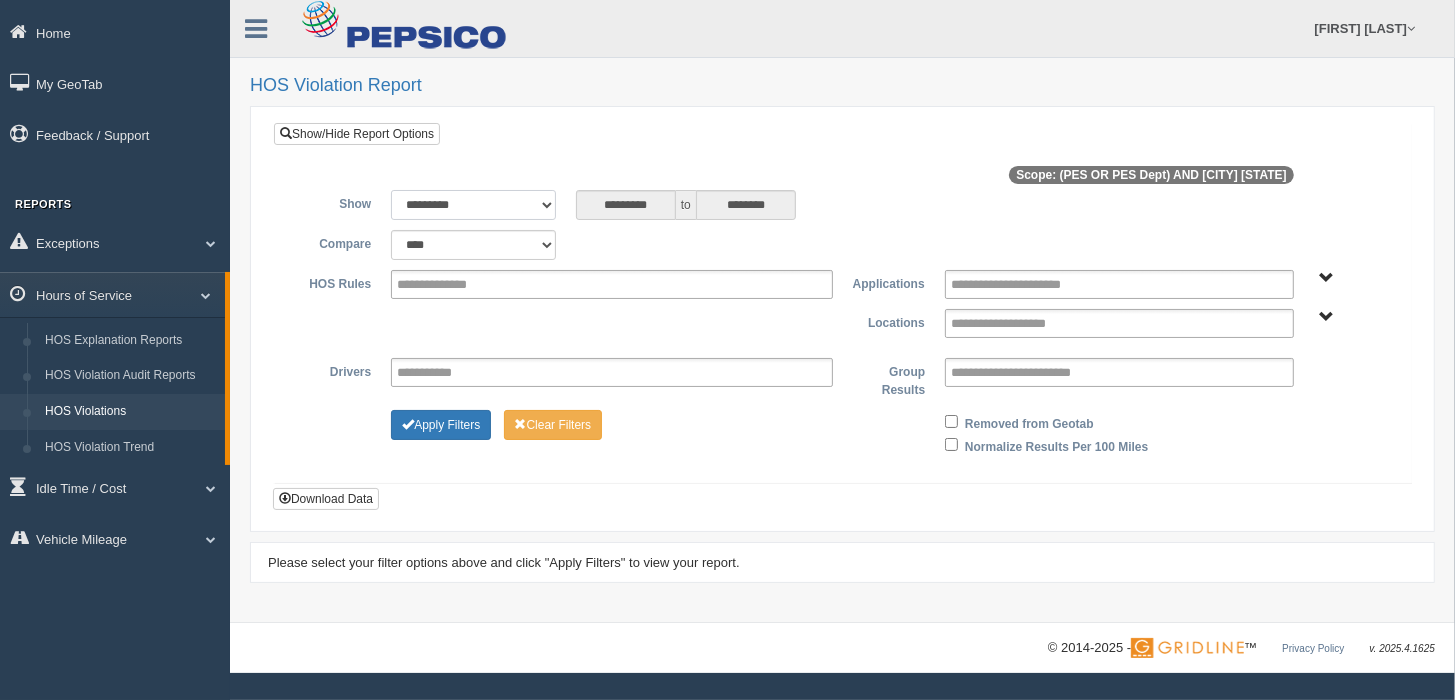 select on "******" 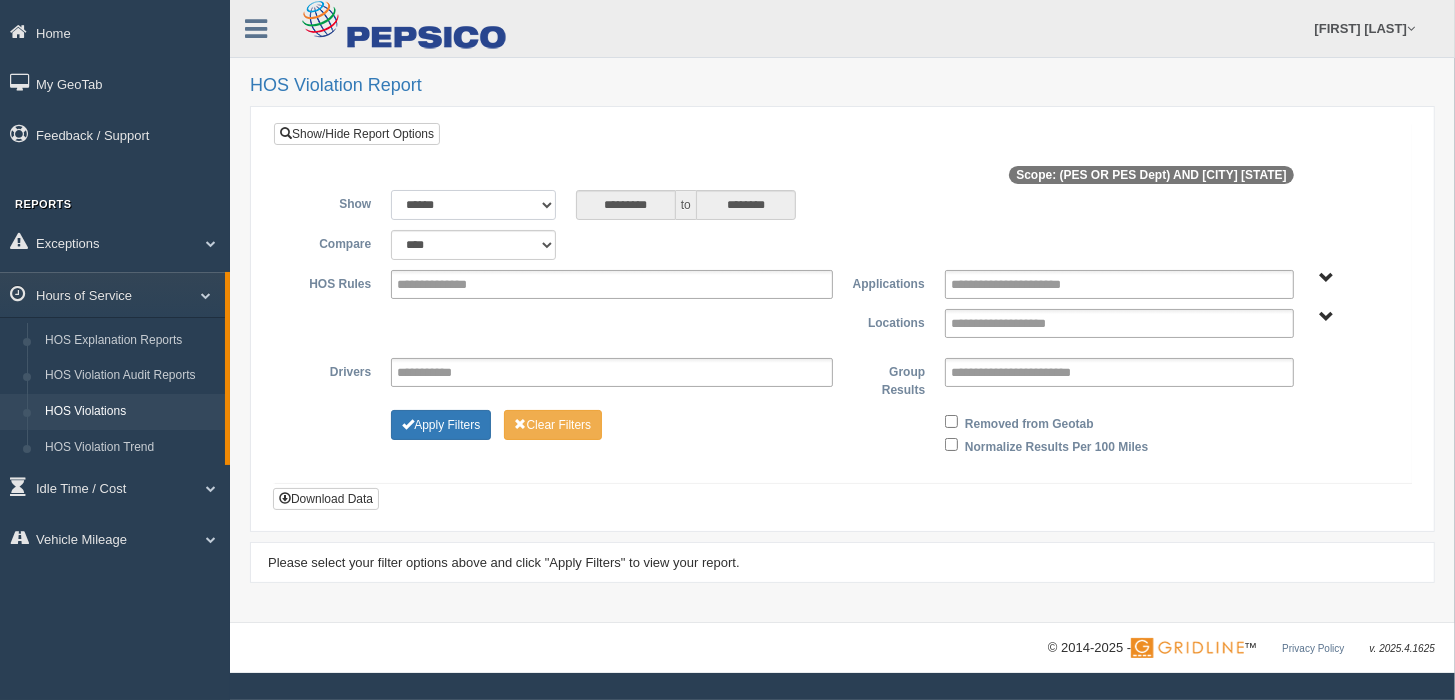 click on "**********" at bounding box center (473, 205) 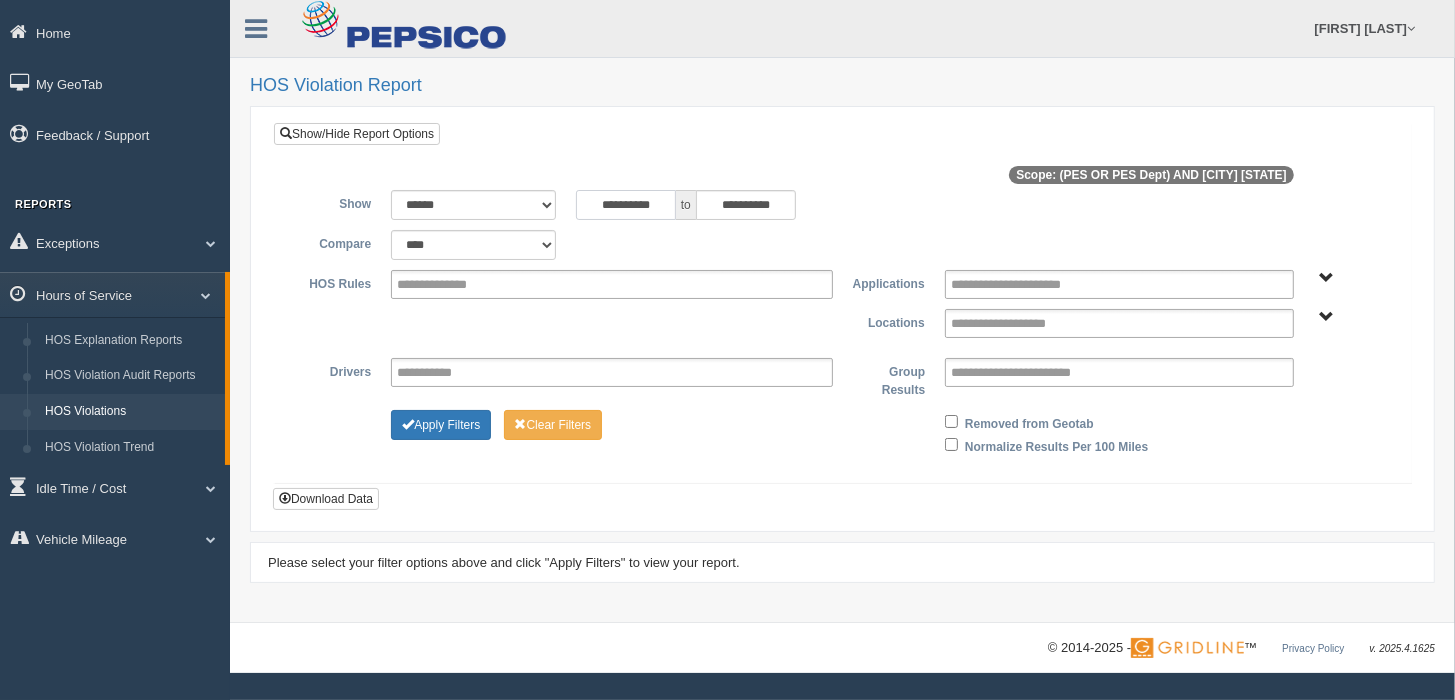 click on "**********" at bounding box center [626, 205] 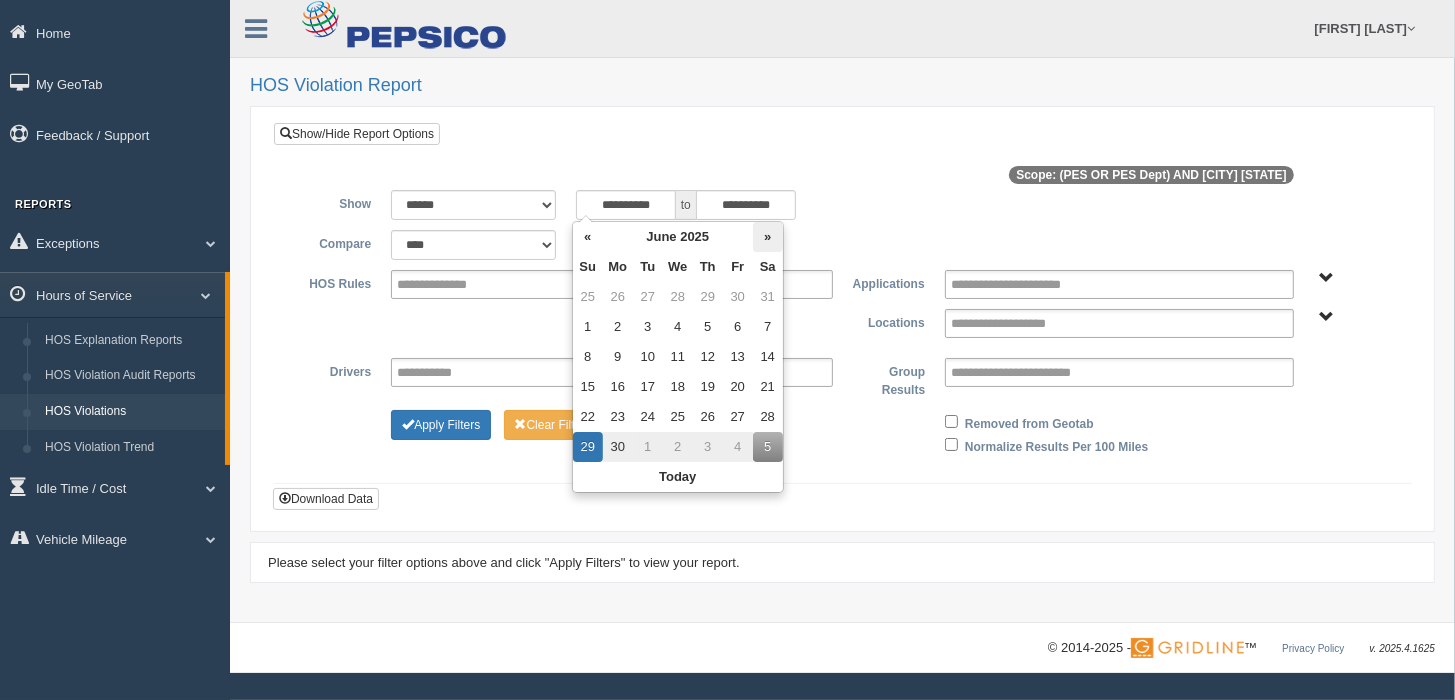 click on "»" at bounding box center (768, 237) 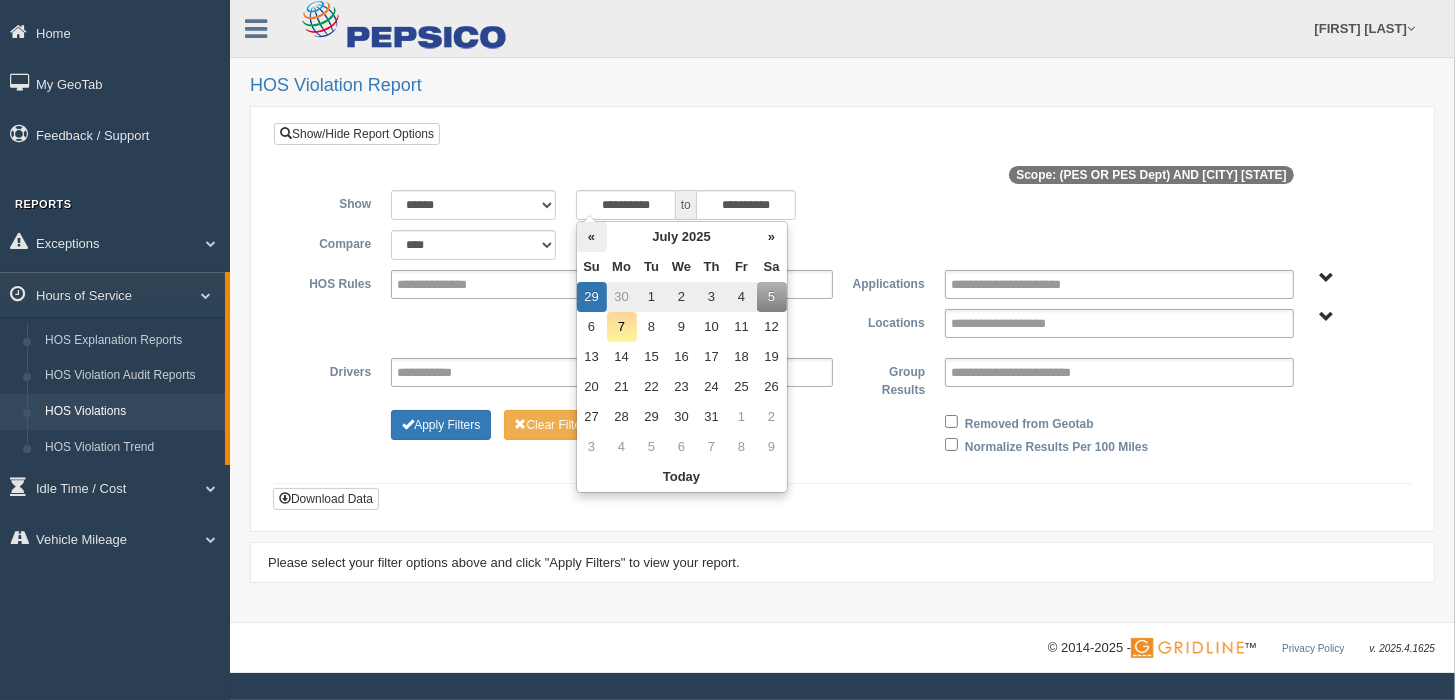 click on "«" at bounding box center (592, 237) 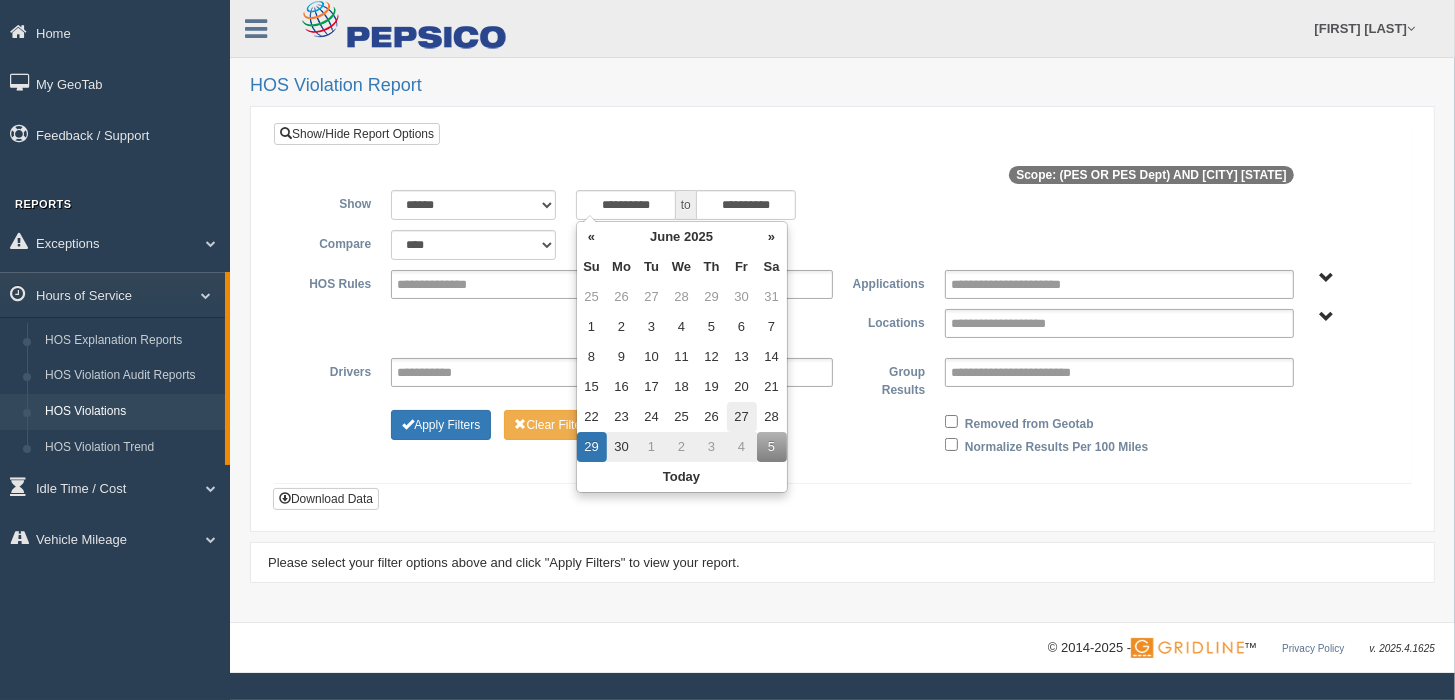 click on "27" at bounding box center (742, 297) 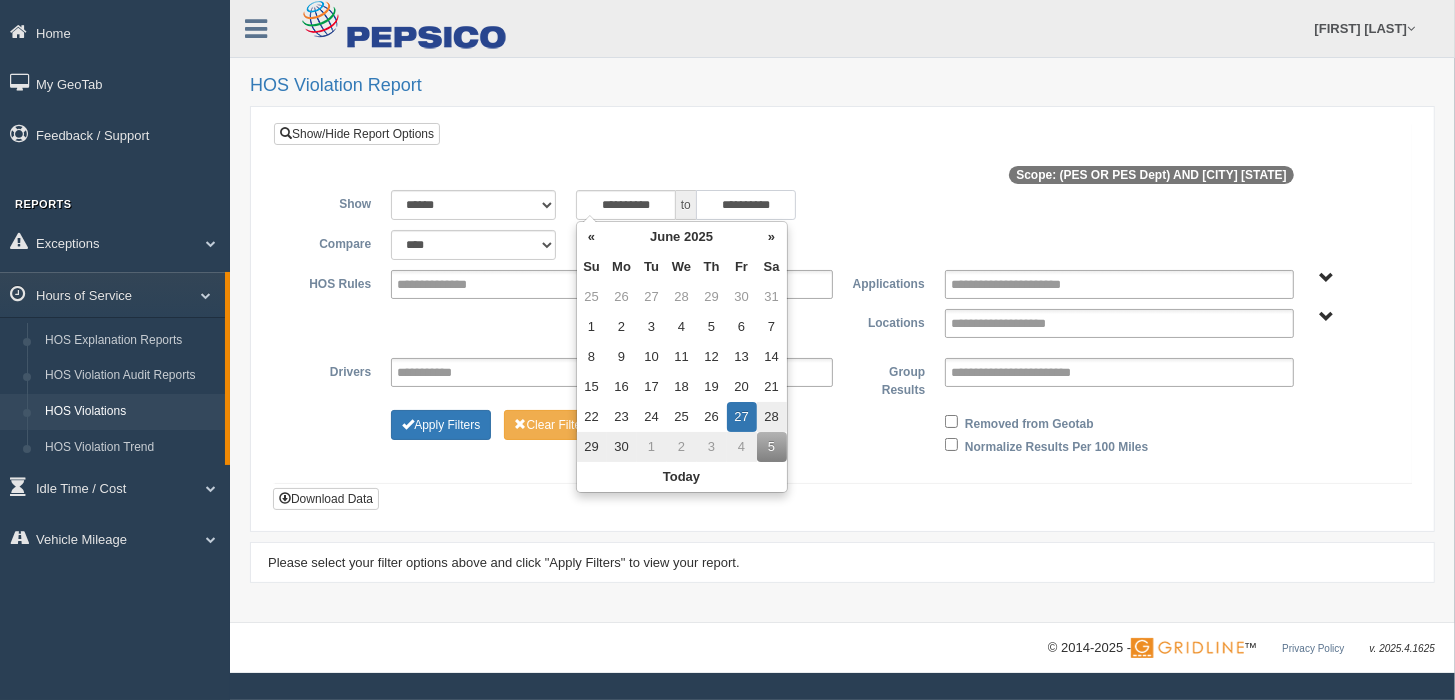 click on "**********" at bounding box center [746, 205] 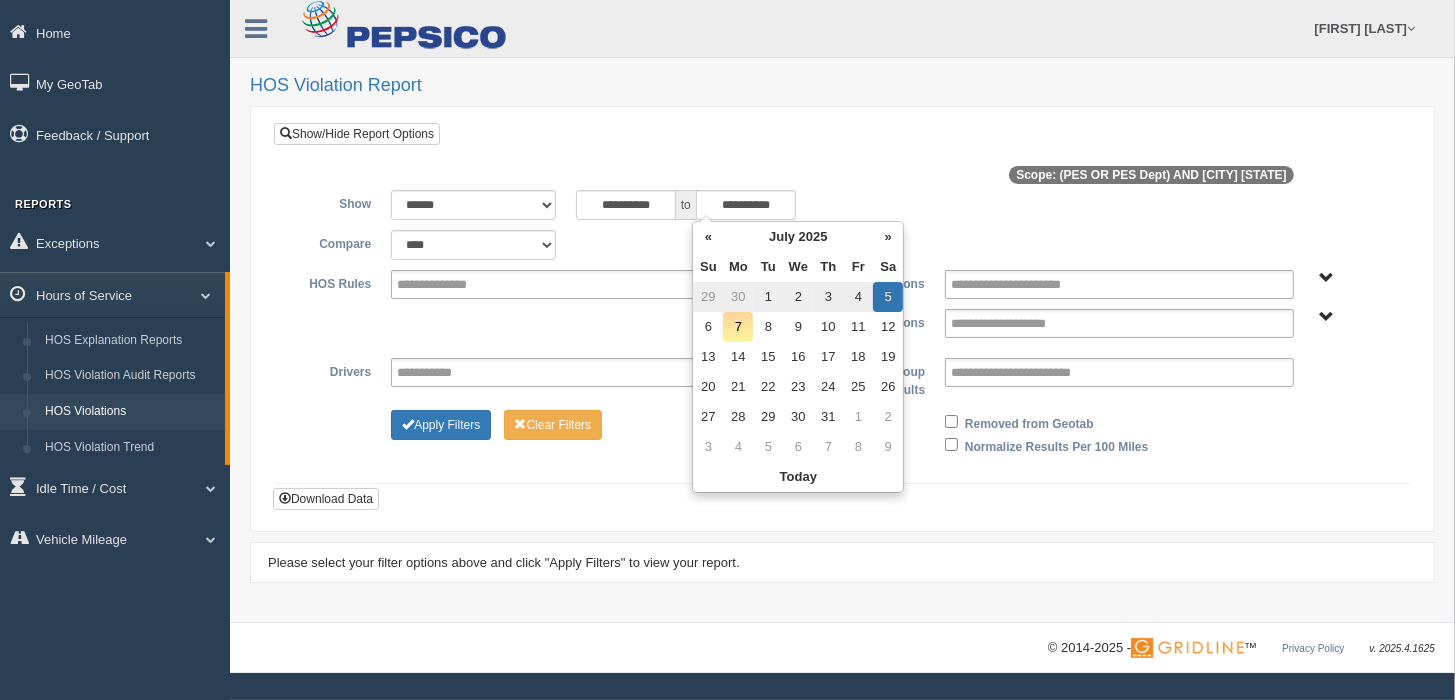 click on "3" at bounding box center [828, 297] 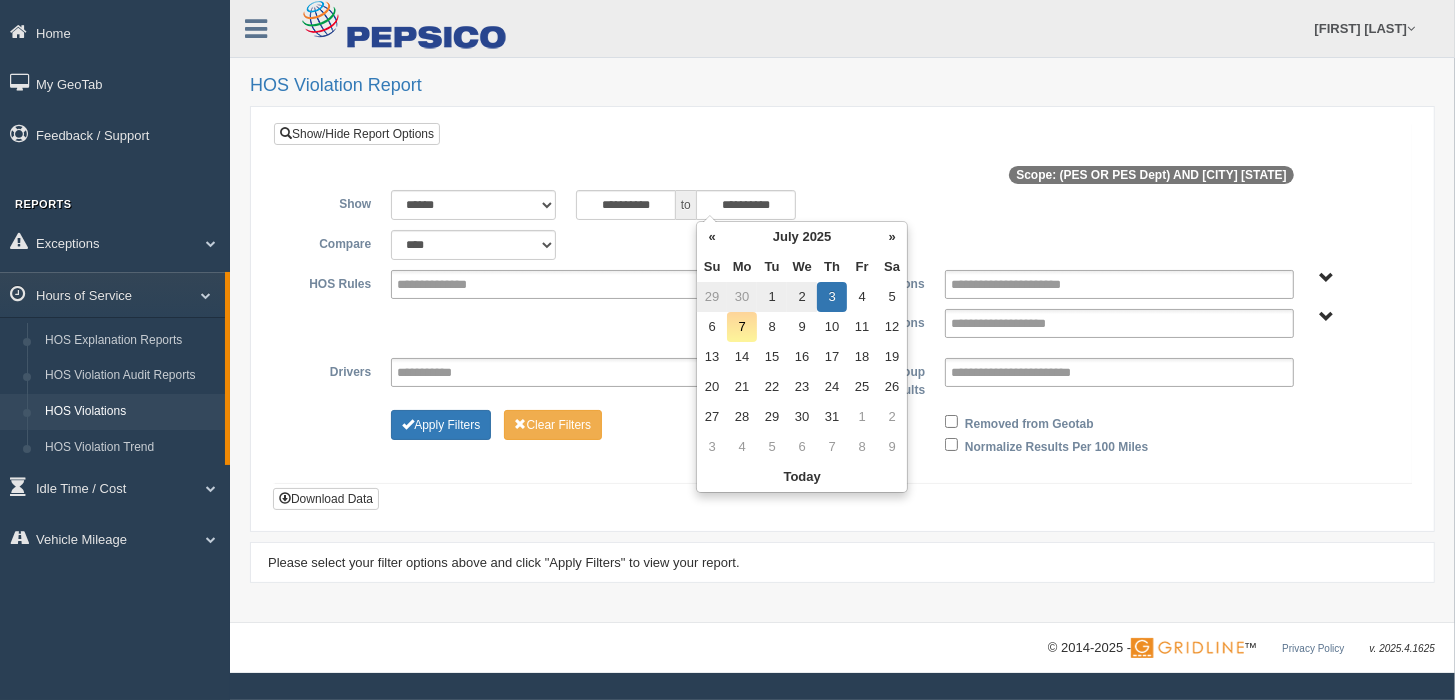click on "Locations
[POSTAL_CODE]
[STREET]
[POSTAL_CODE]
[STREET]
[CITY] [STATE]" at bounding box center [842, 323] 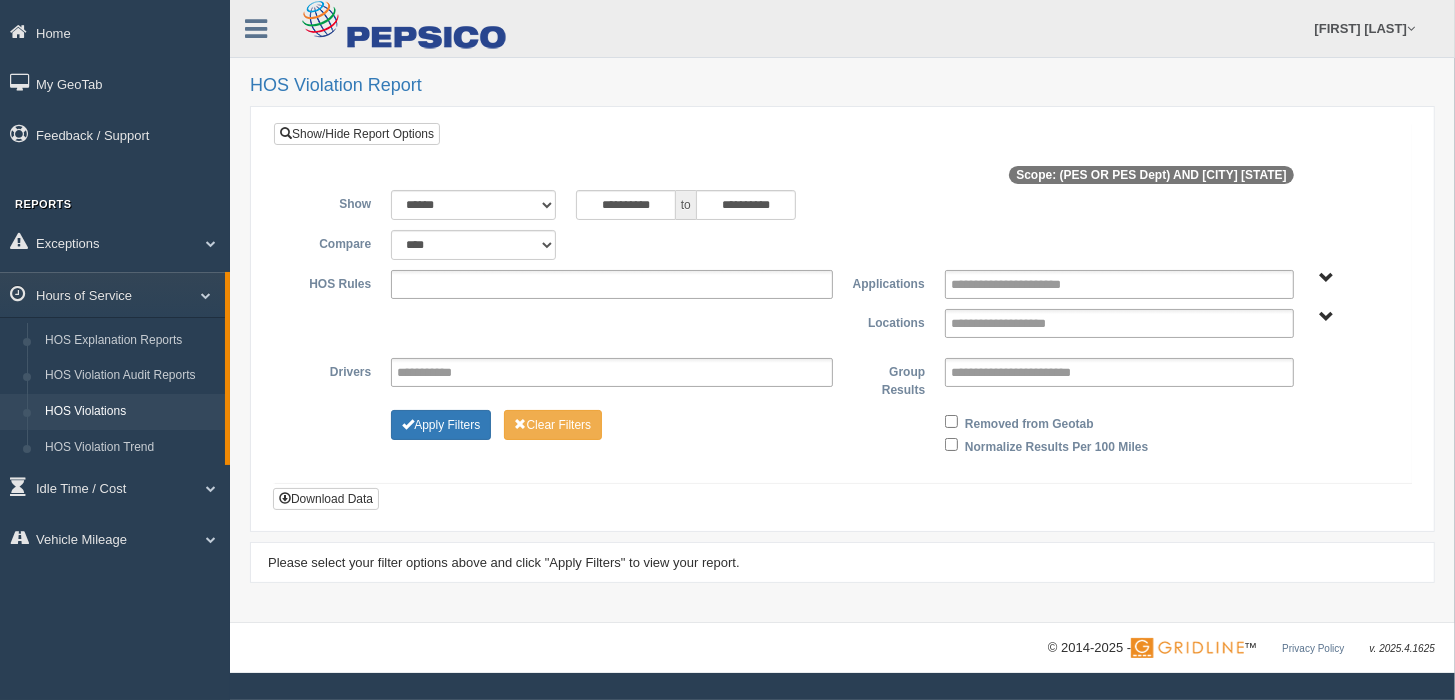 click at bounding box center (611, 284) 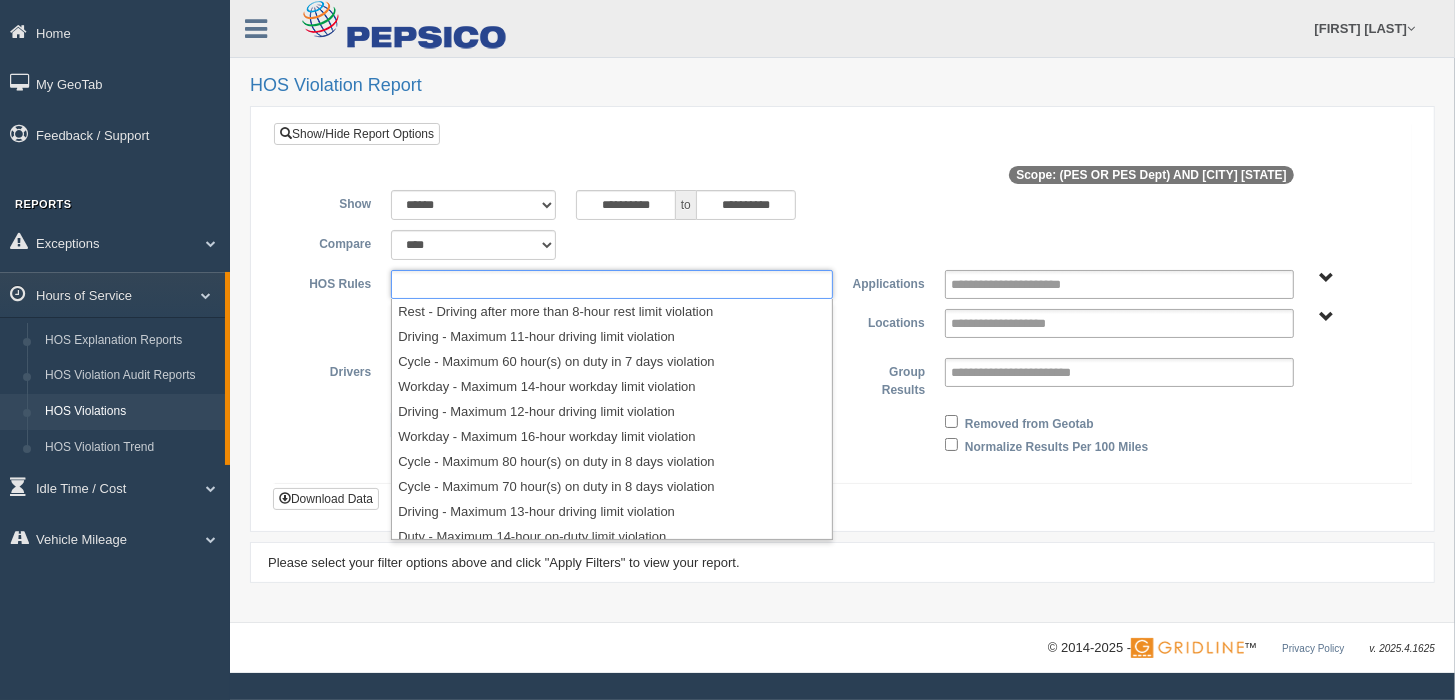 click on "Locations
[POSTAL_CODE]
[STREET]
[POSTAL_CODE]
[STREET]
[CITY] [STATE]" at bounding box center (842, 323) 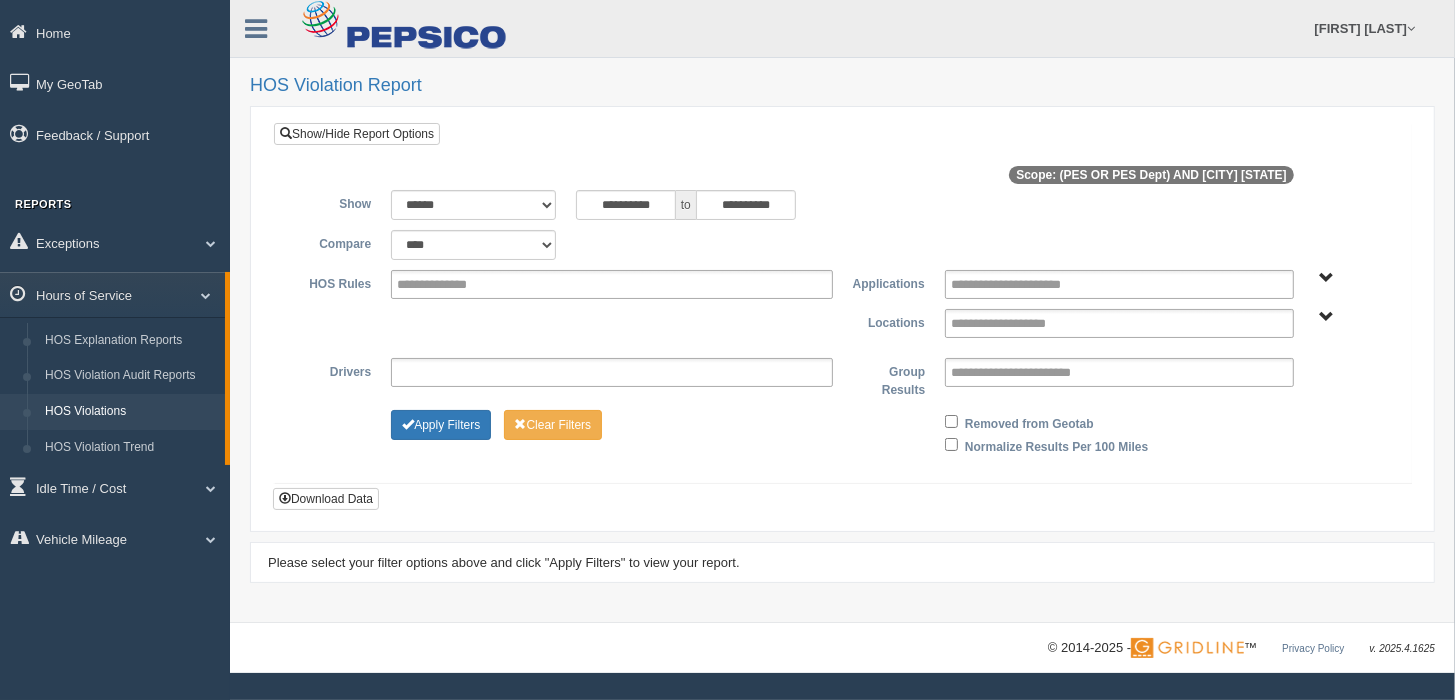 click at bounding box center [439, 372] 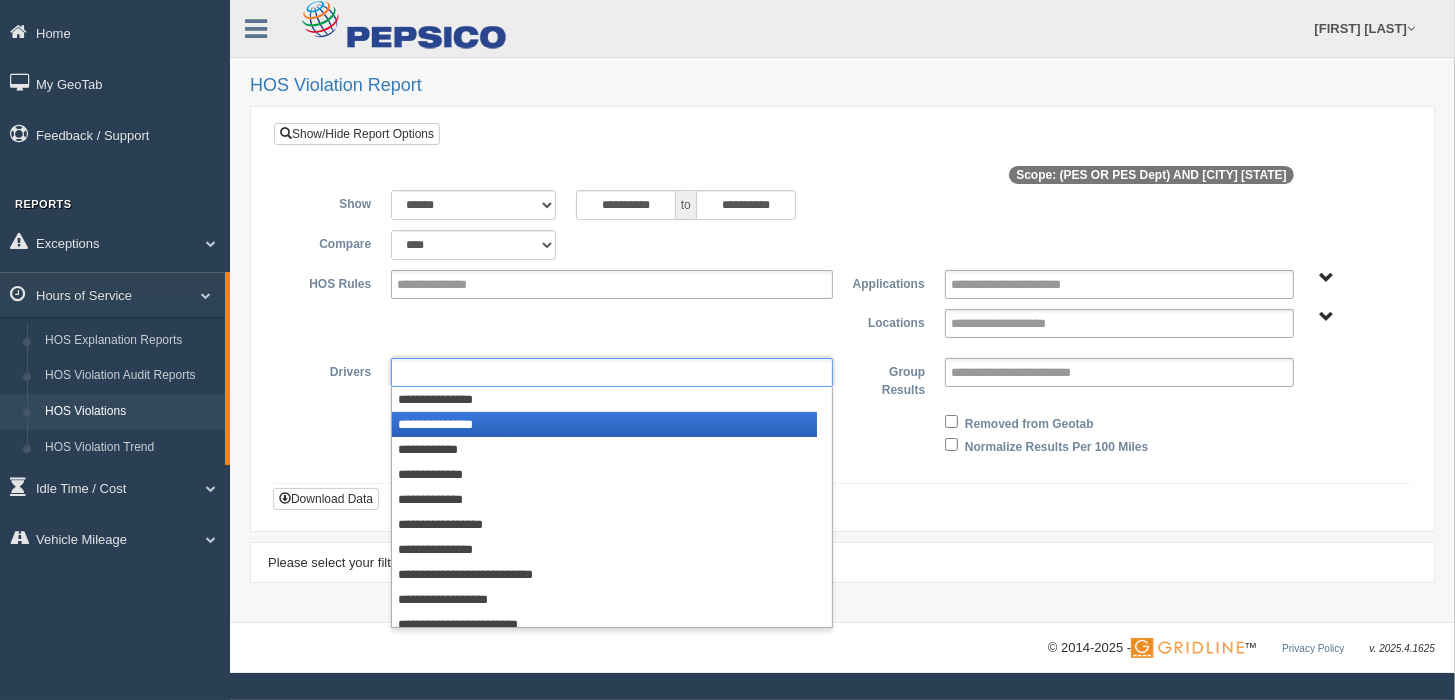 click on "**********" at bounding box center [604, 424] 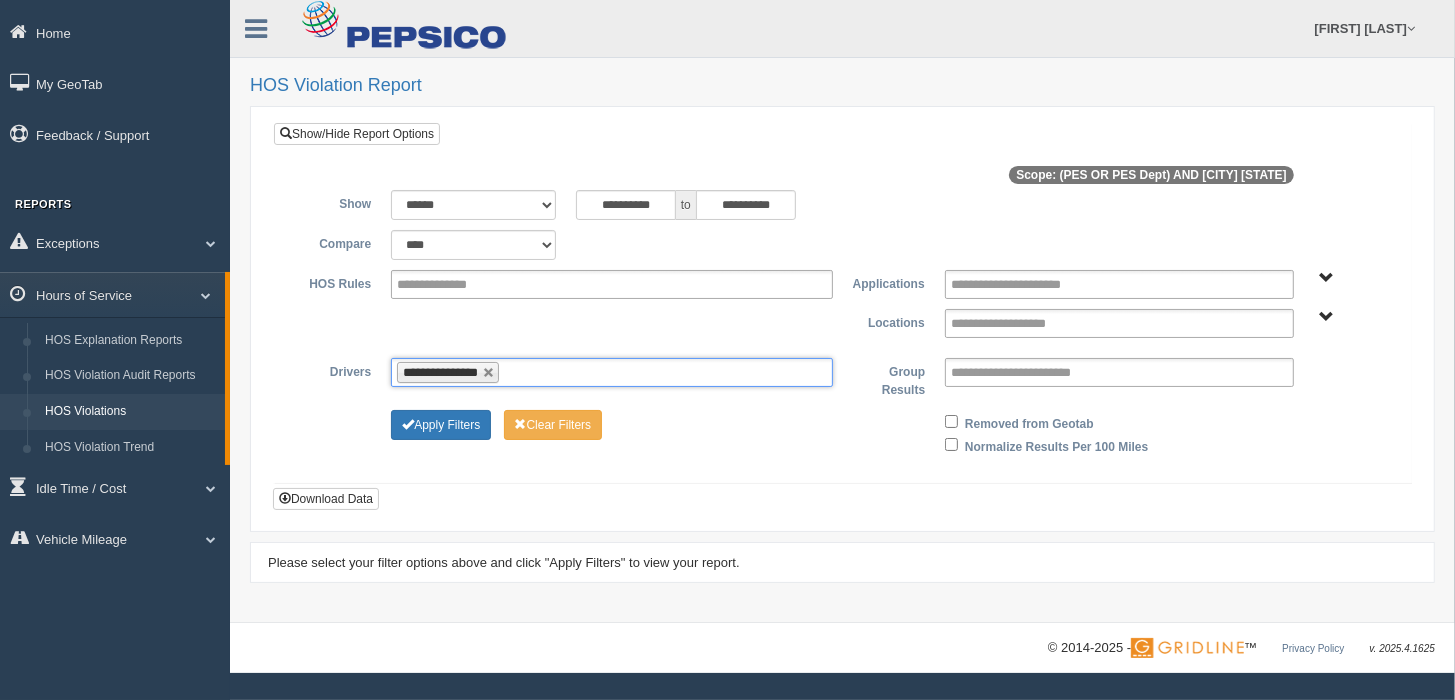 click at bounding box center [516, 372] 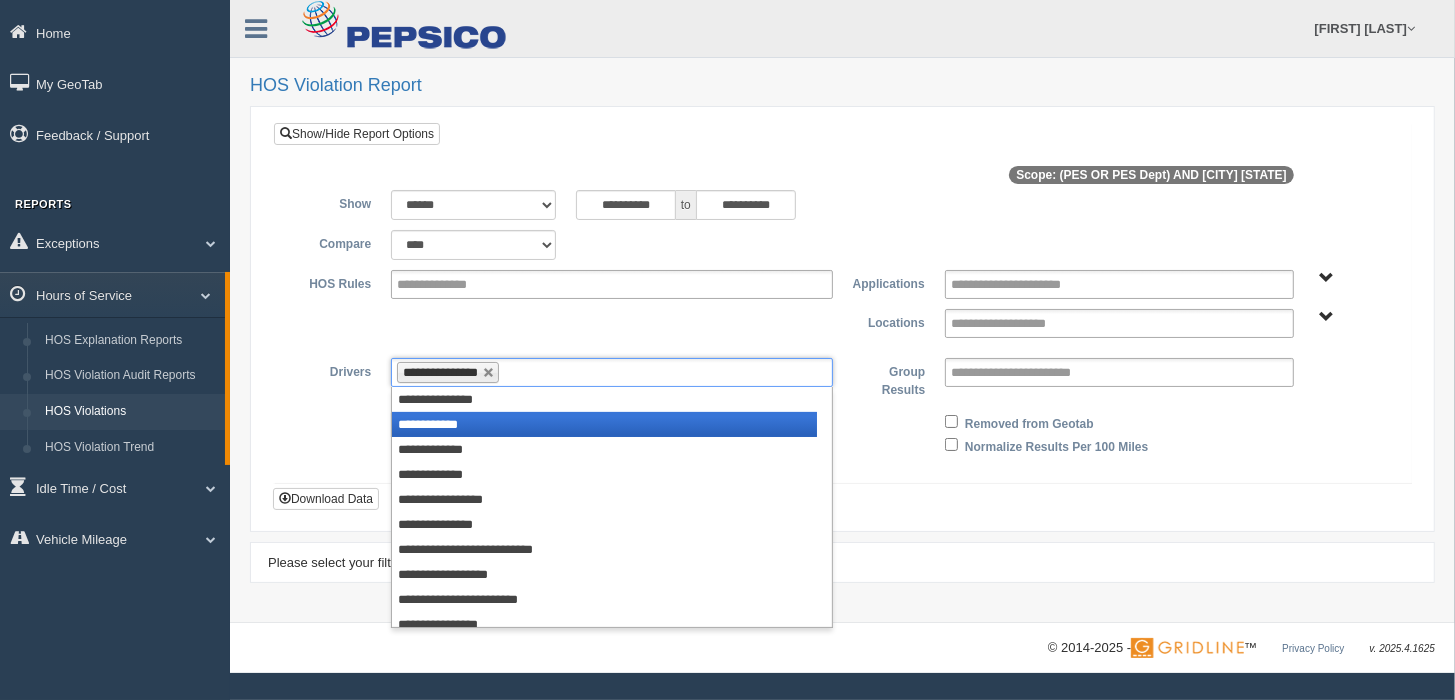 click on "**********" at bounding box center [604, 424] 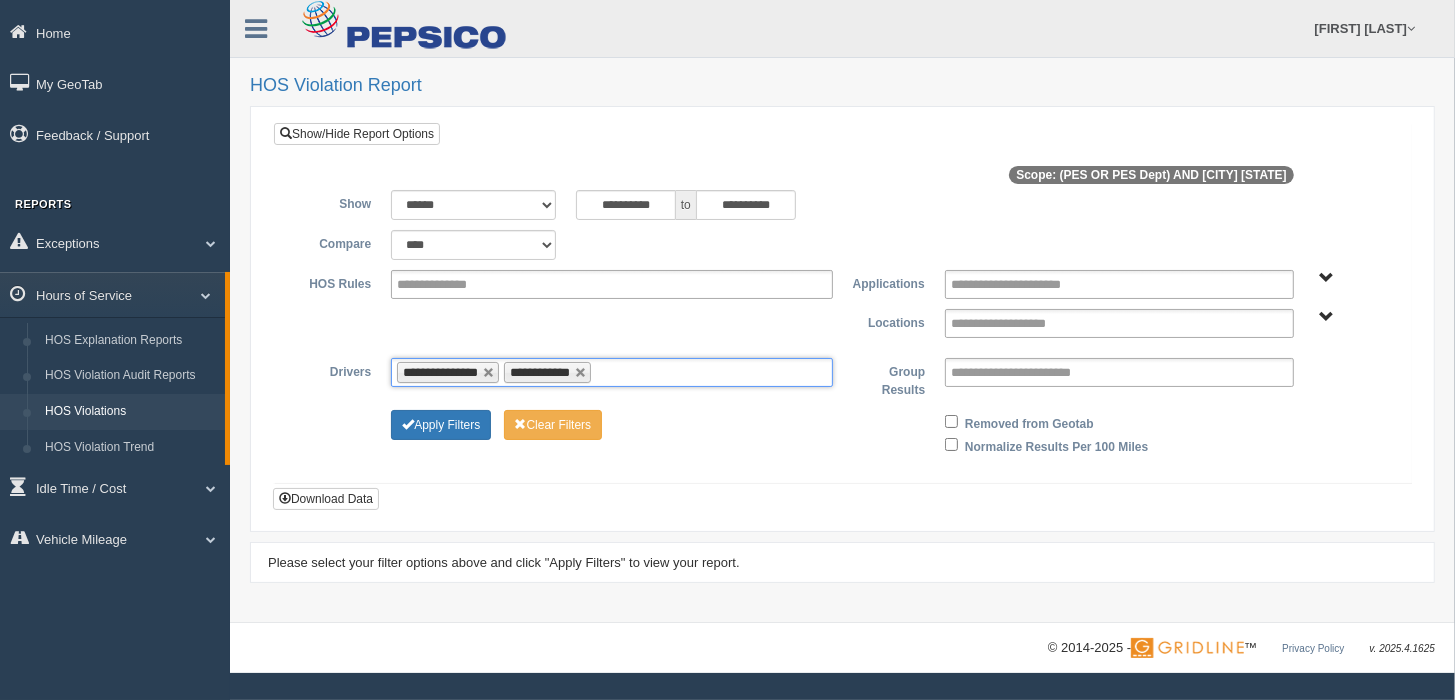 click on "**********" at bounding box center [612, 372] 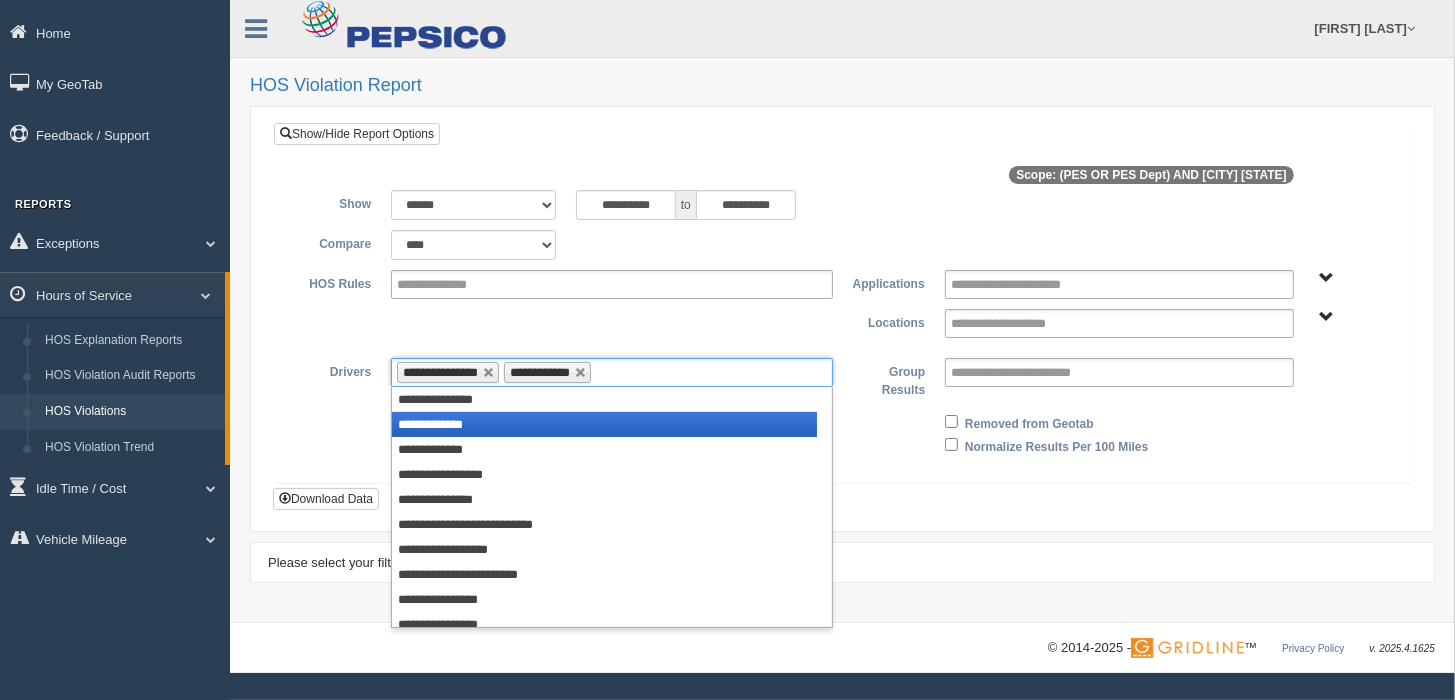 click on "**********" at bounding box center (604, 424) 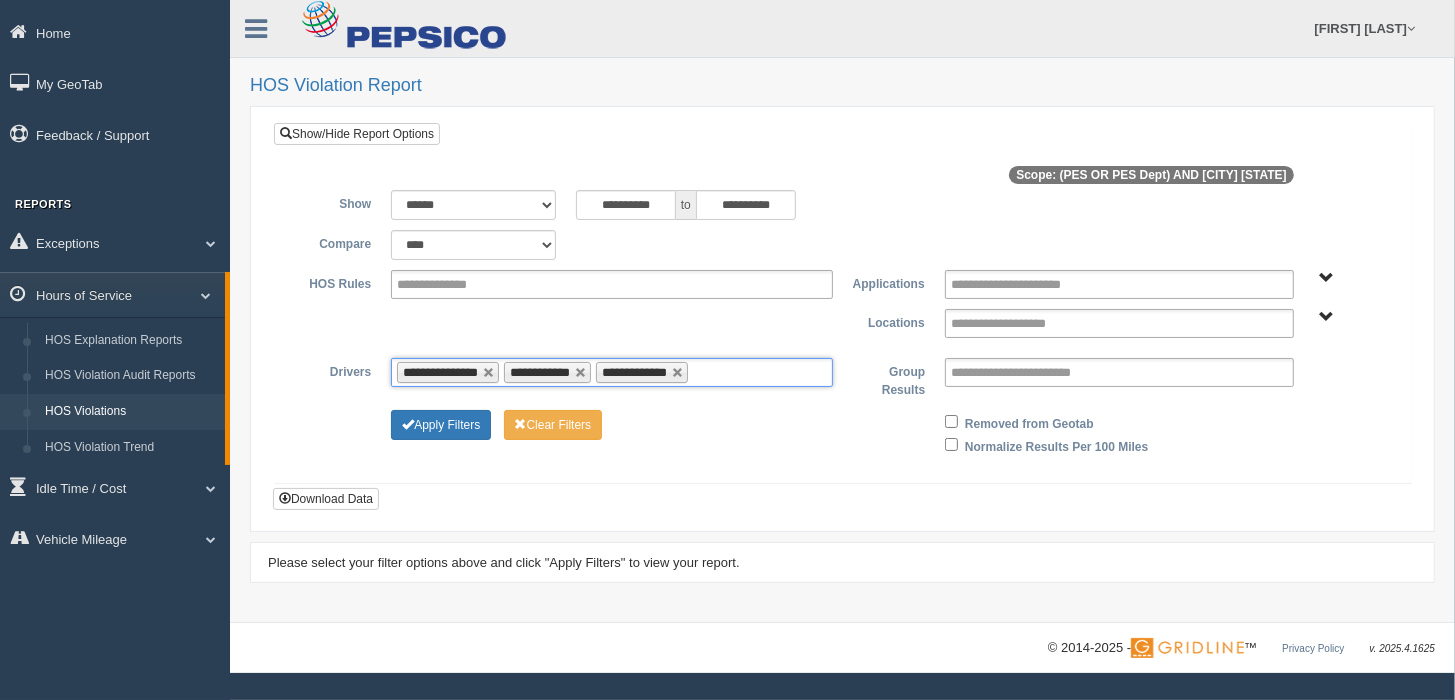 click at bounding box center [705, 372] 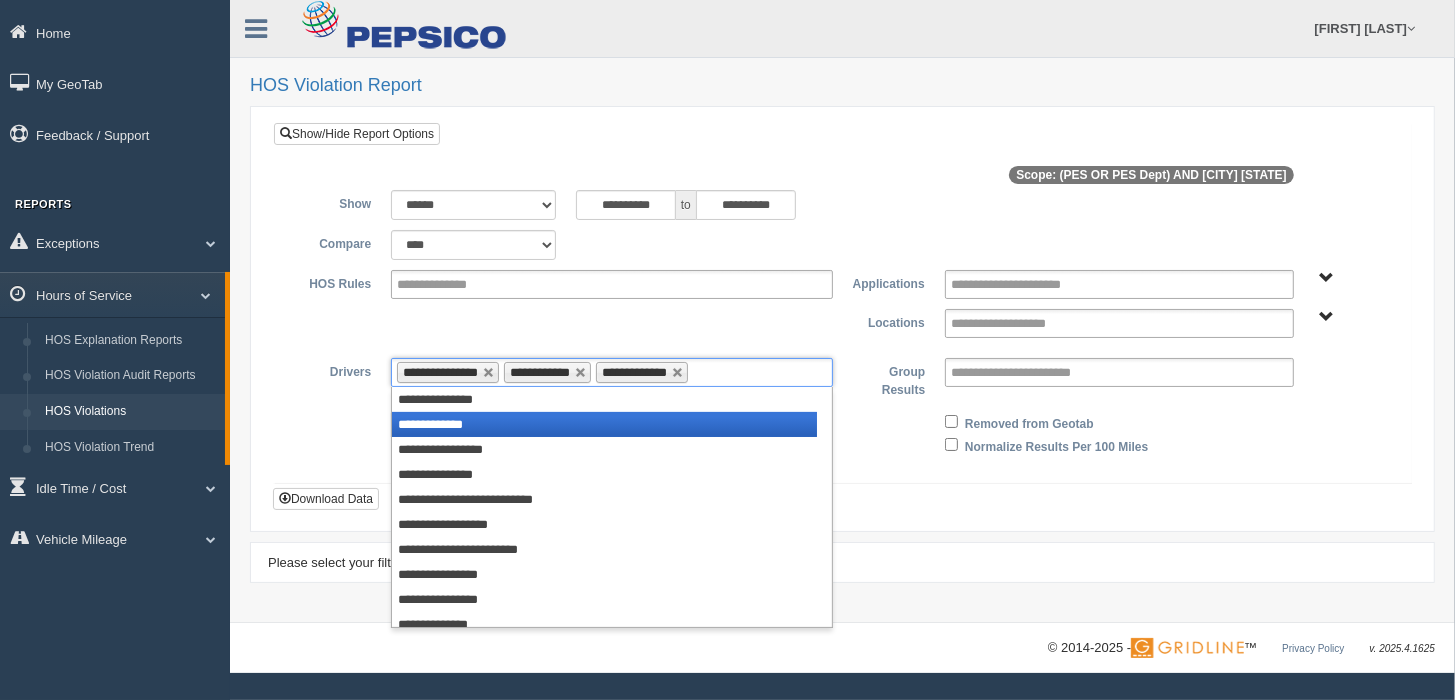 click on "**********" at bounding box center (604, 424) 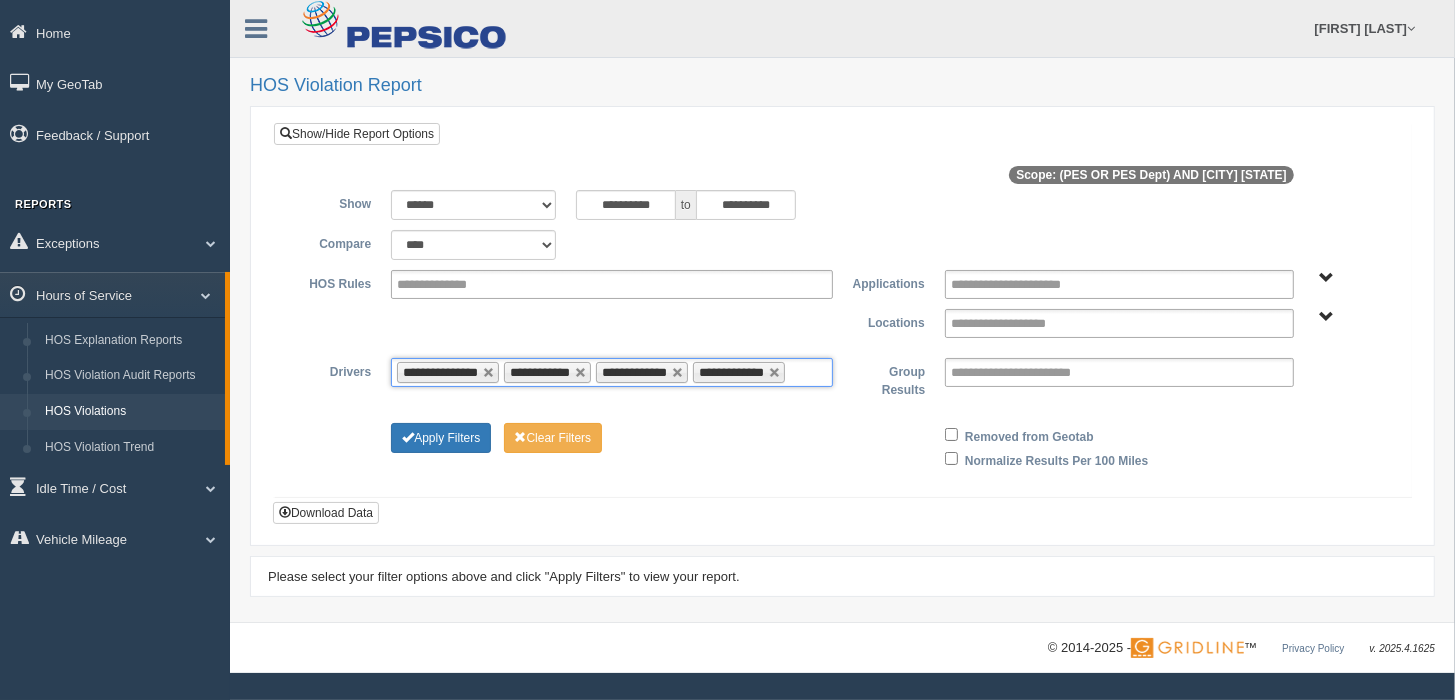click on "**********" at bounding box center [612, 372] 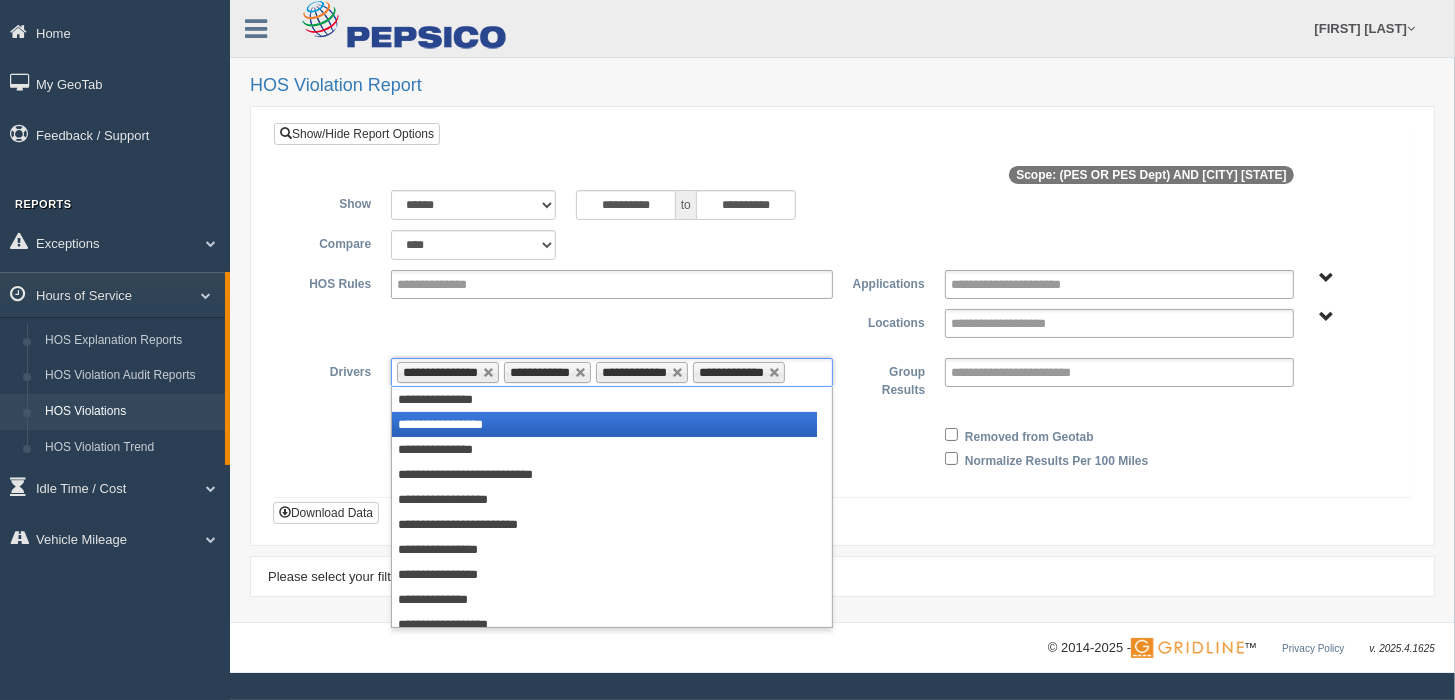 click on "**********" at bounding box center [604, 424] 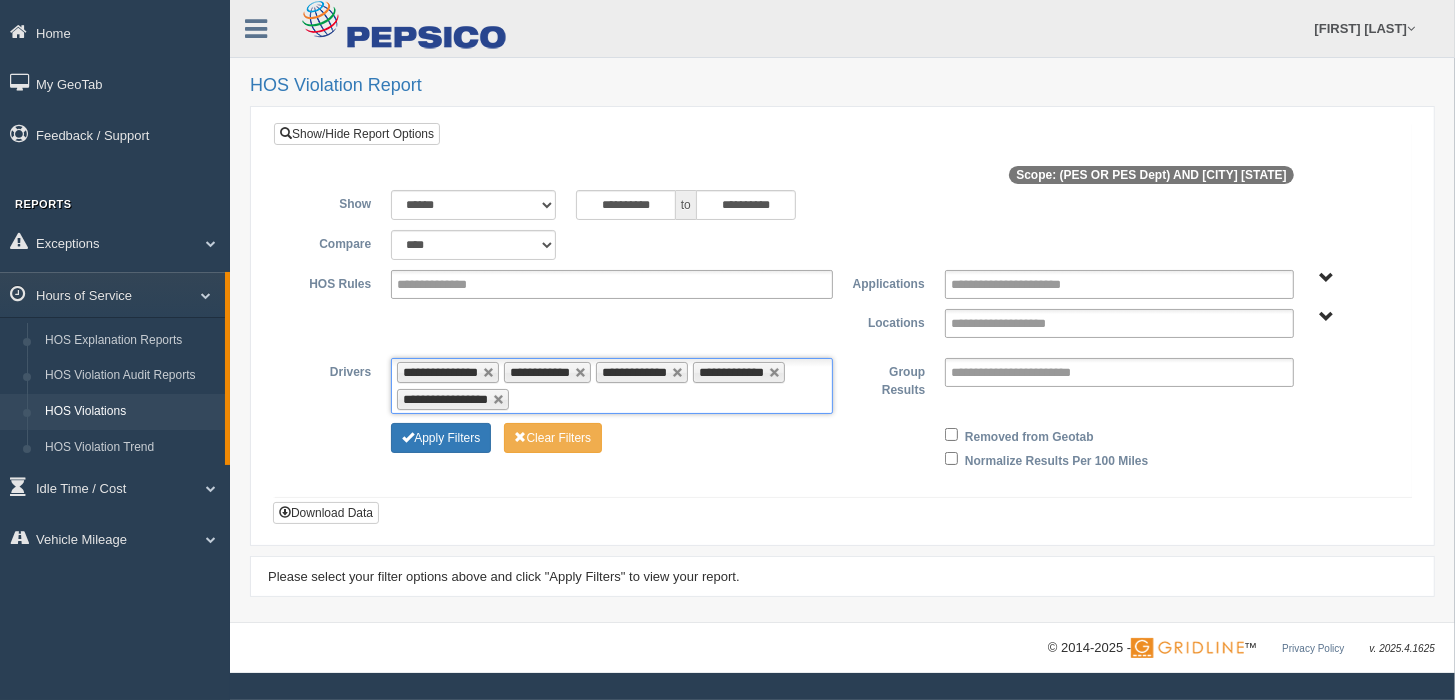 click on "**********" at bounding box center (612, 386) 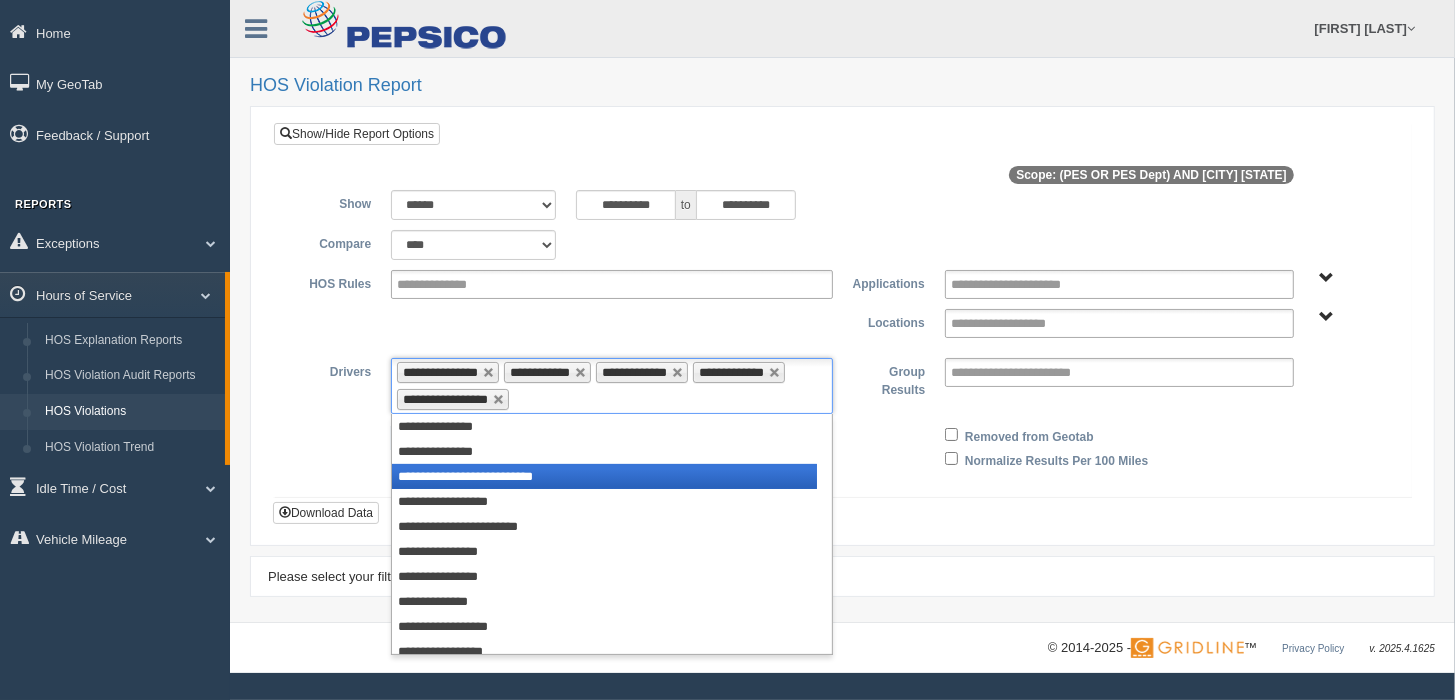 click on "**********" at bounding box center (604, 476) 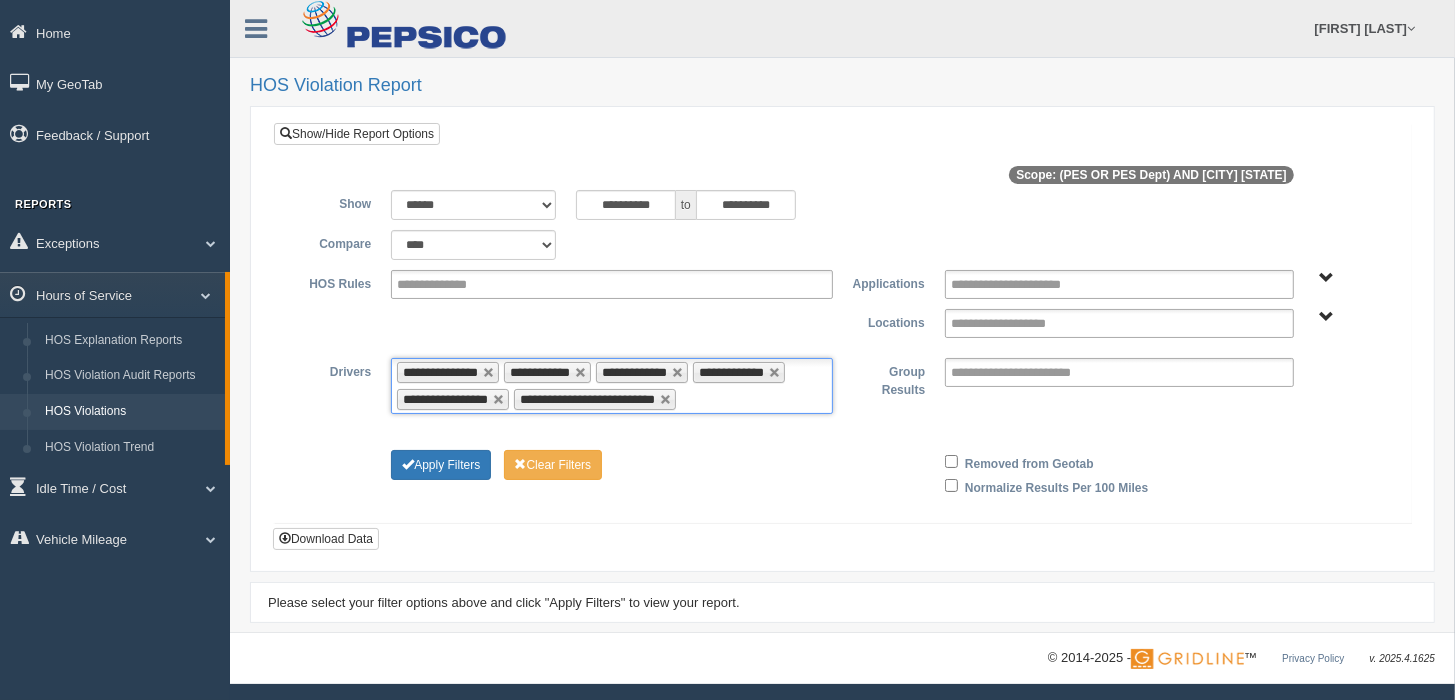 click on "**********" at bounding box center [612, 386] 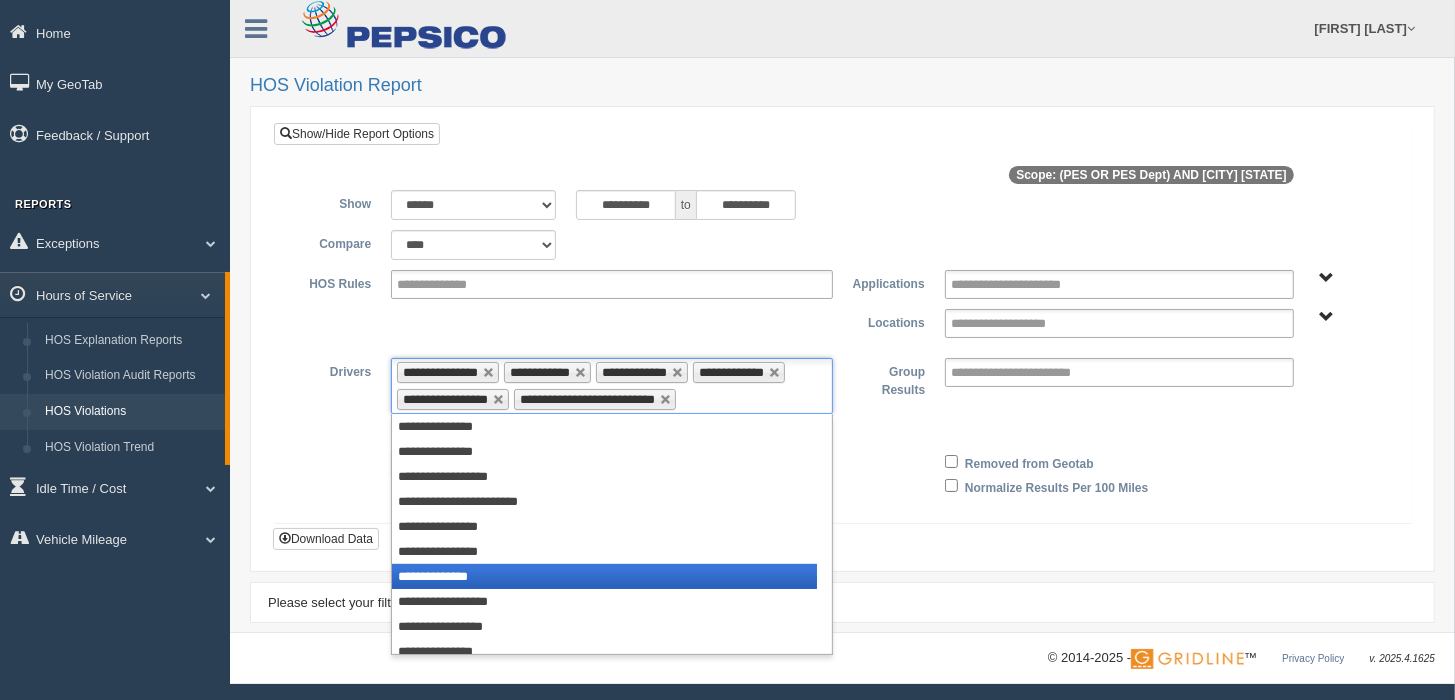 click on "**********" at bounding box center (604, 576) 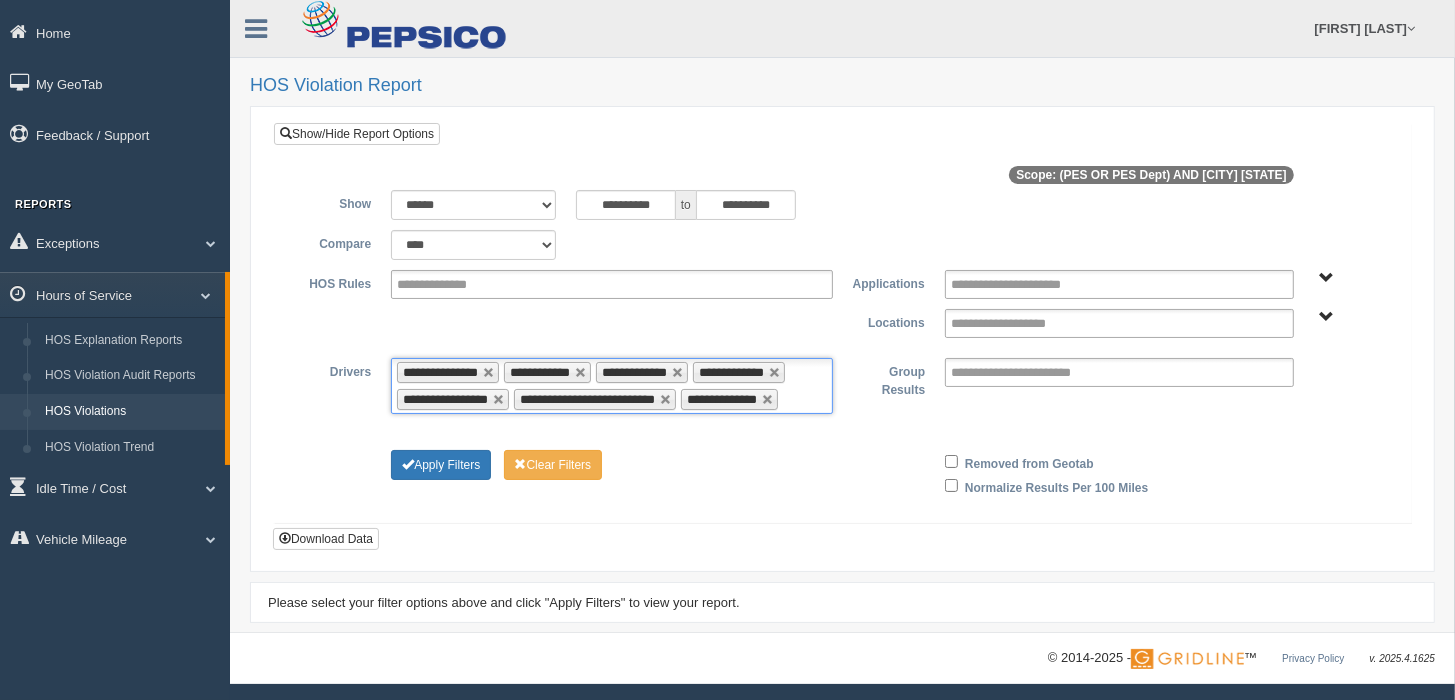 click at bounding box center [795, 399] 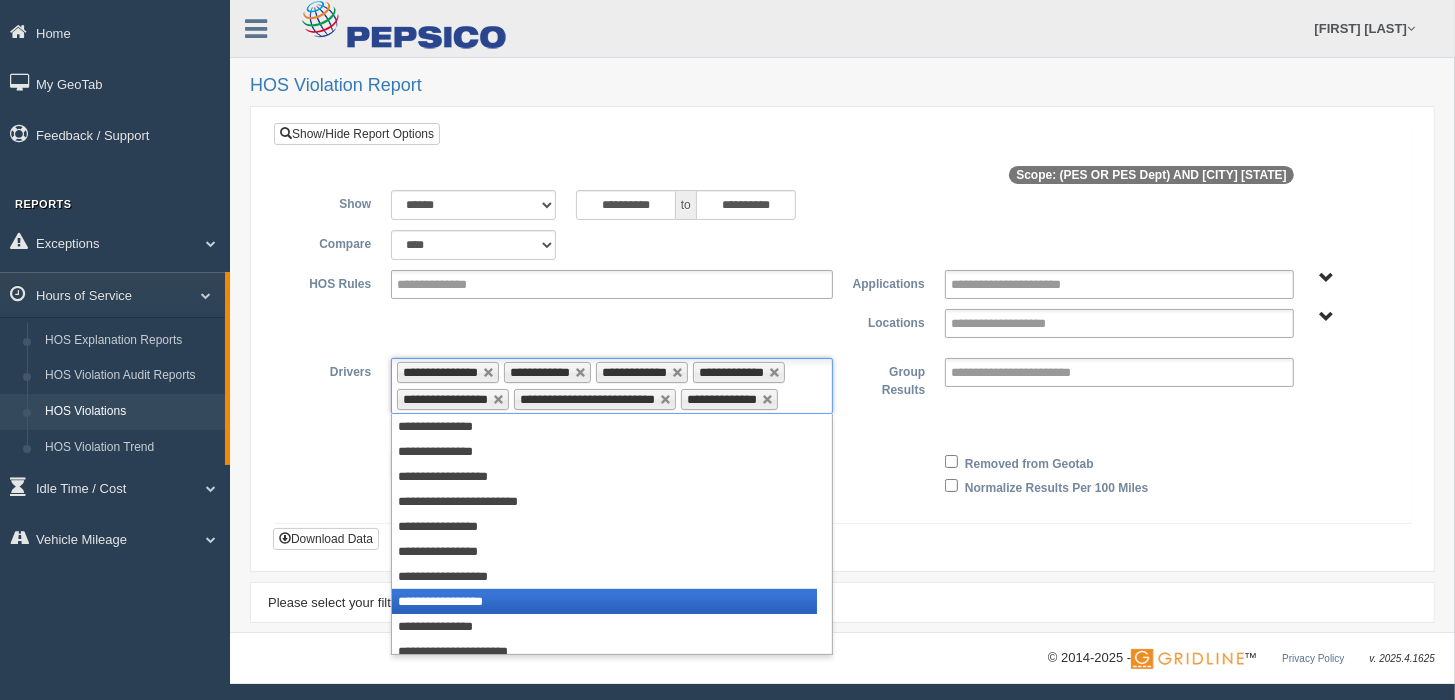 click on "**********" at bounding box center (604, 601) 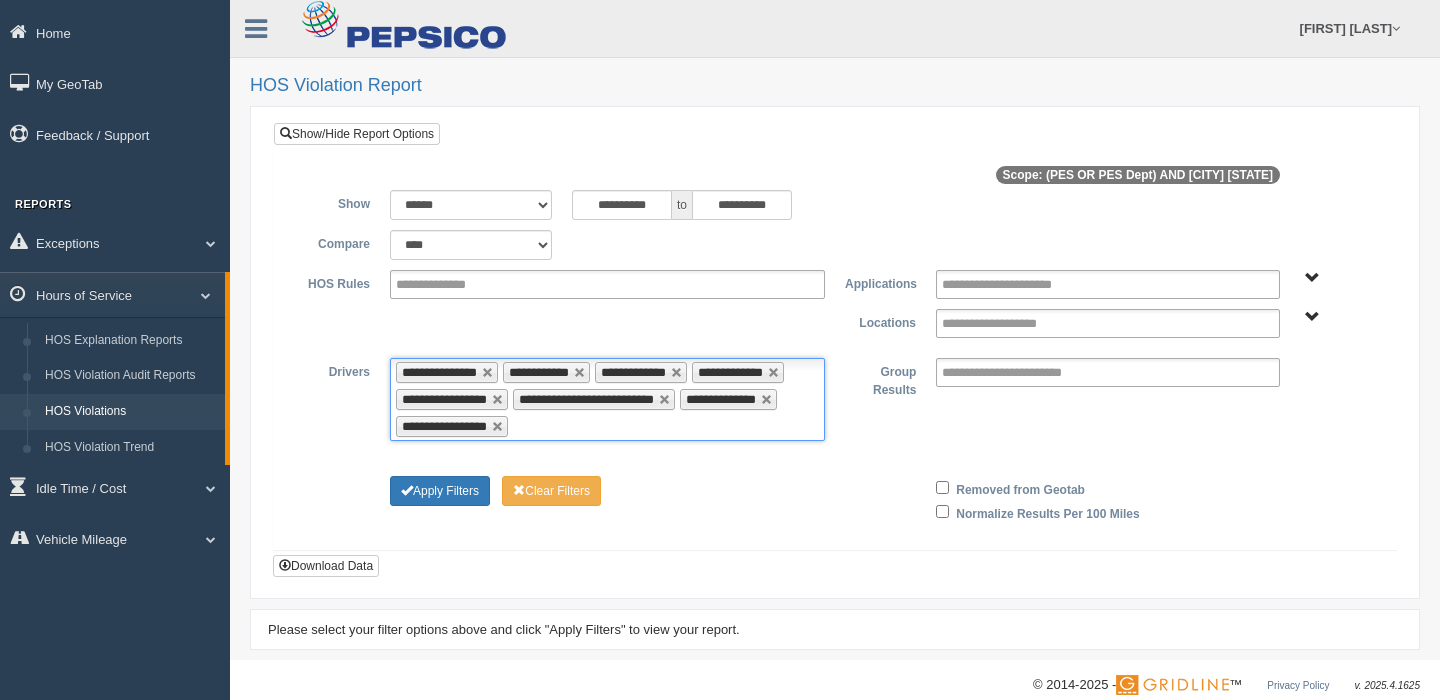click on "**********" at bounding box center (607, 399) 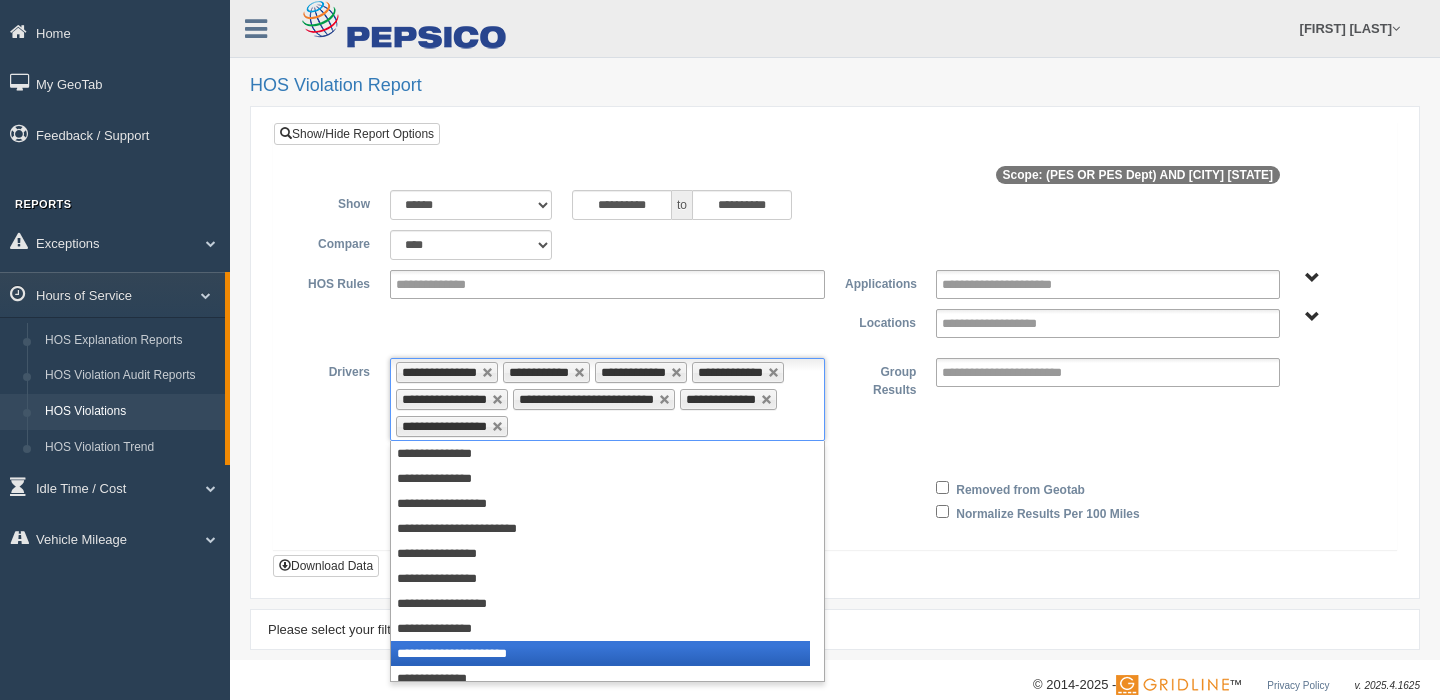click on "**********" at bounding box center (600, 653) 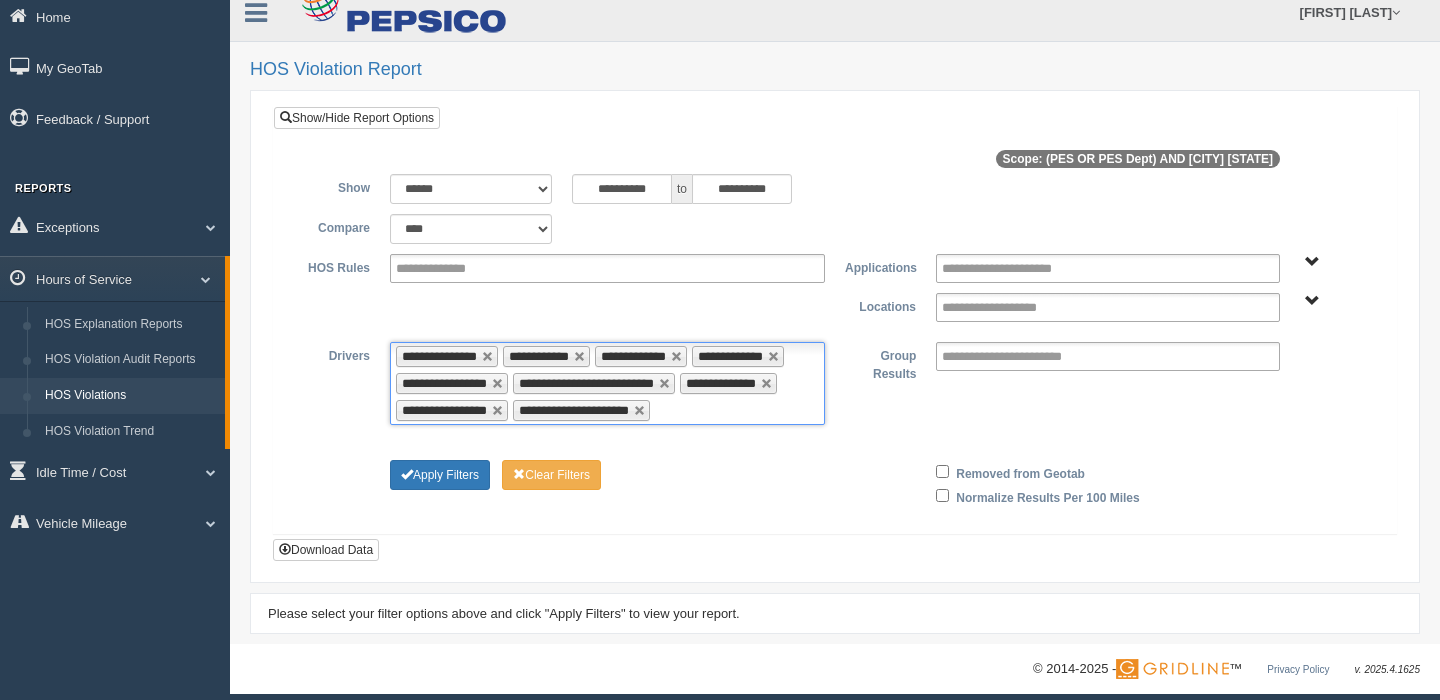 scroll, scrollTop: 26, scrollLeft: 0, axis: vertical 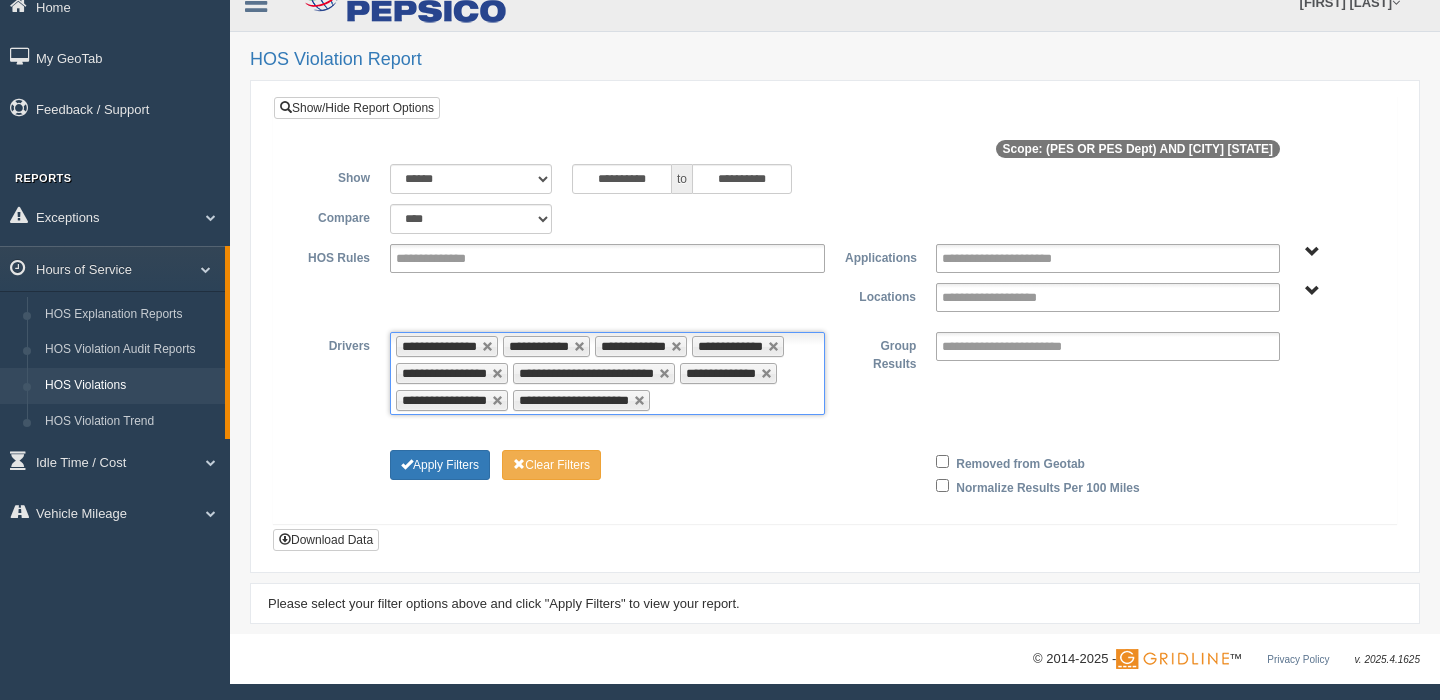 click on "**********" at bounding box center (607, 373) 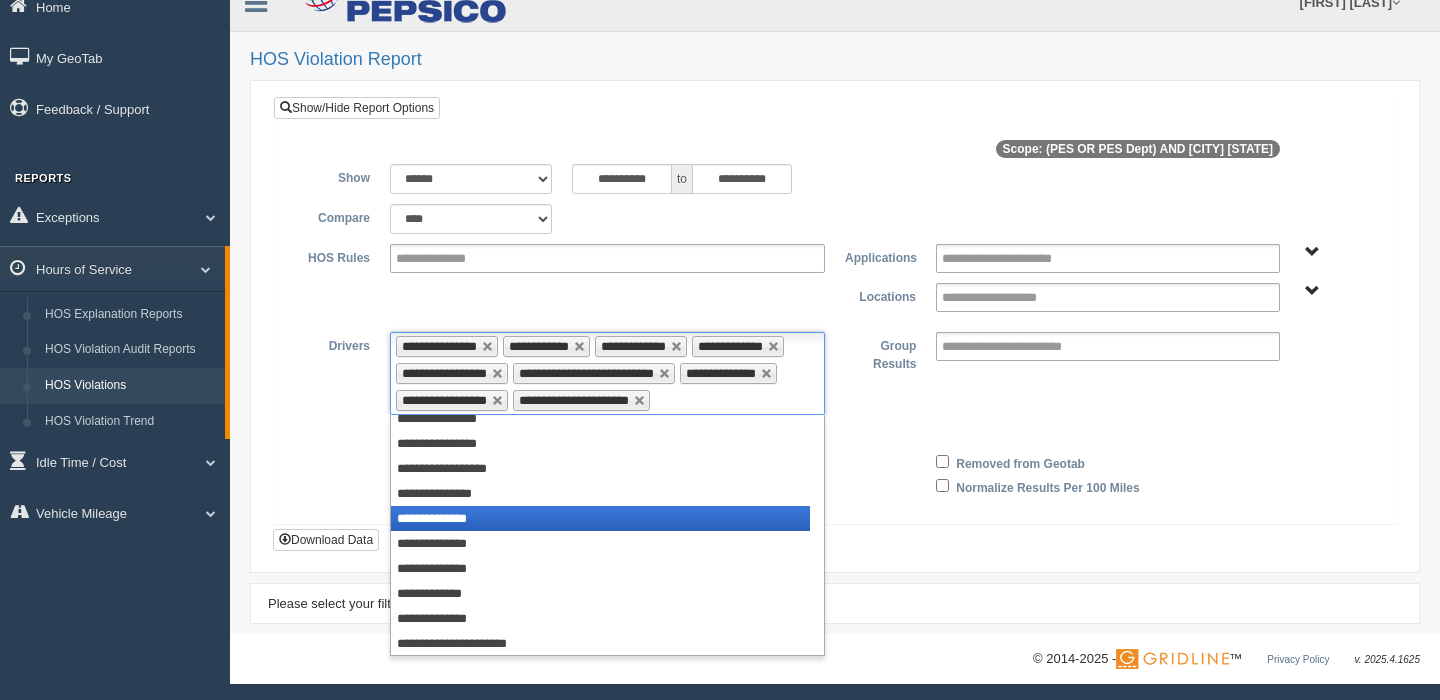 scroll, scrollTop: 0, scrollLeft: 0, axis: both 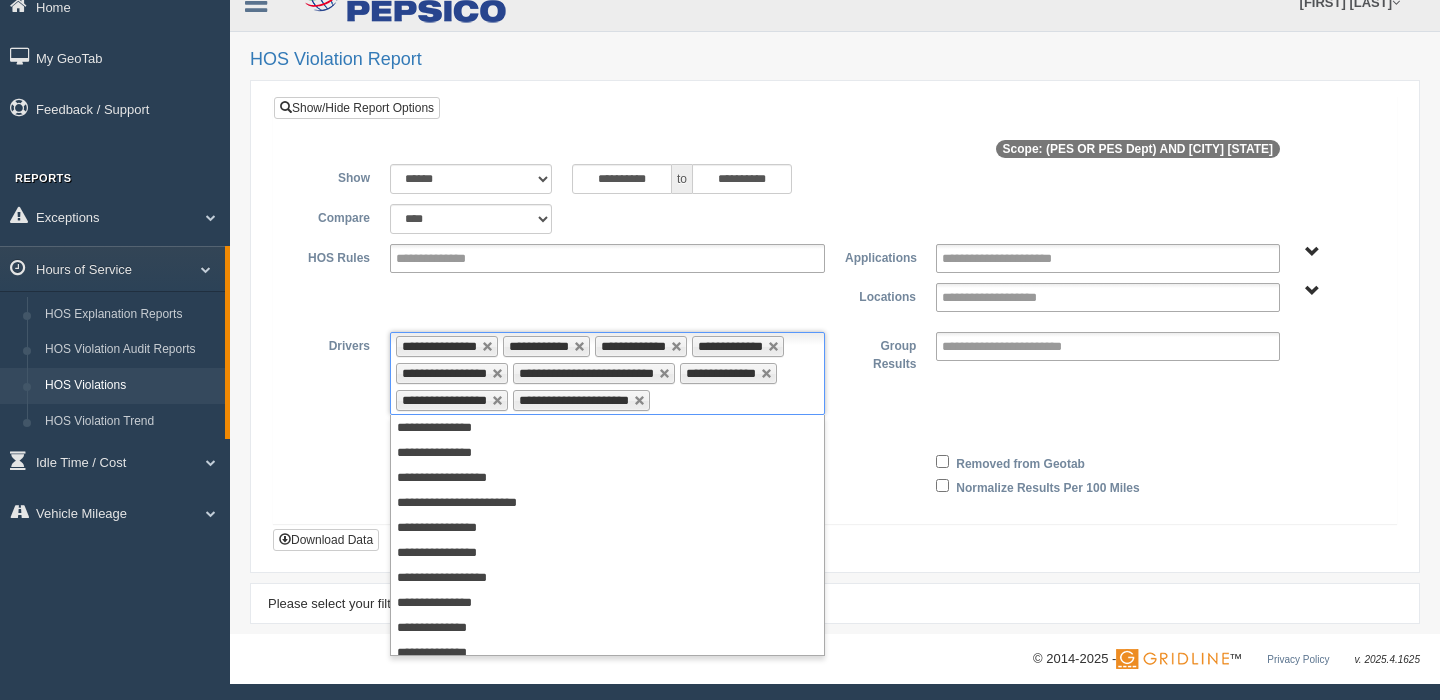 click on "Apply Filters
Clear Filters
Removed from Geotab
Normalize Results Per 100 Miles" at bounding box center [835, 473] 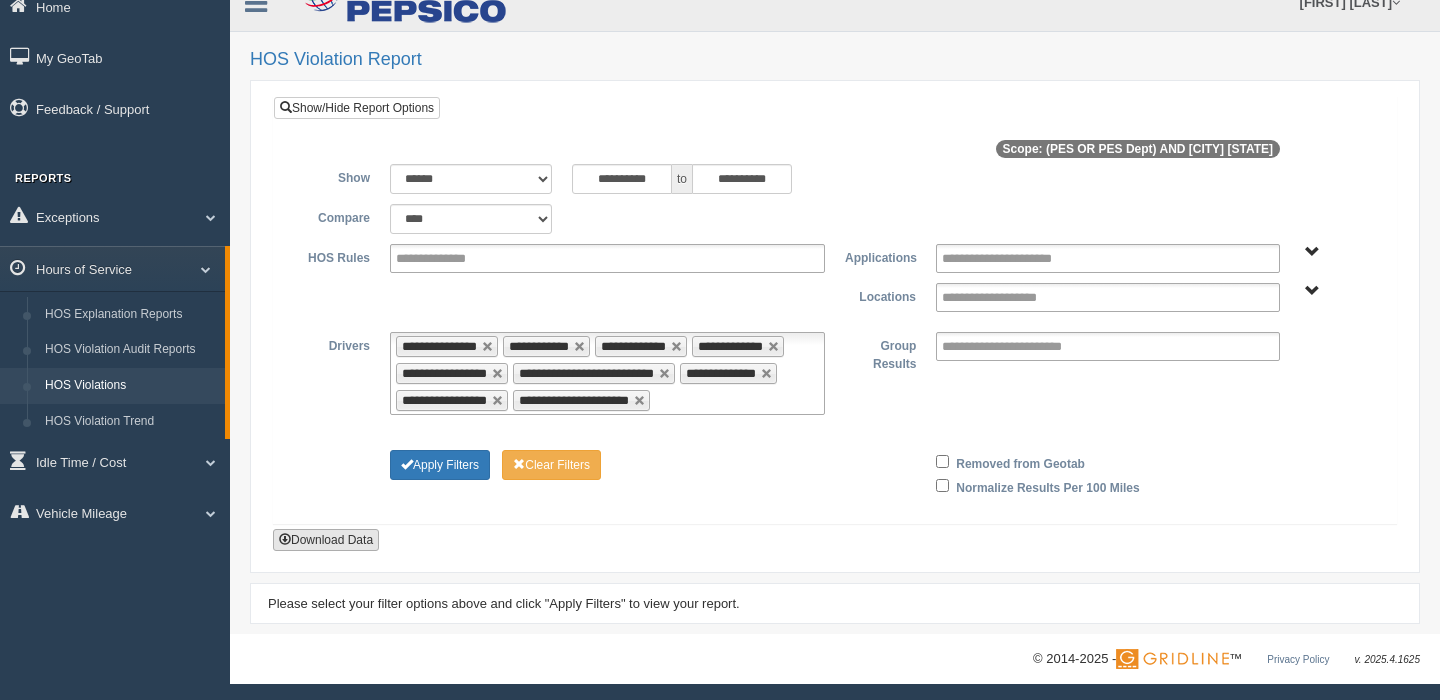 click on "Download Data" at bounding box center [326, 540] 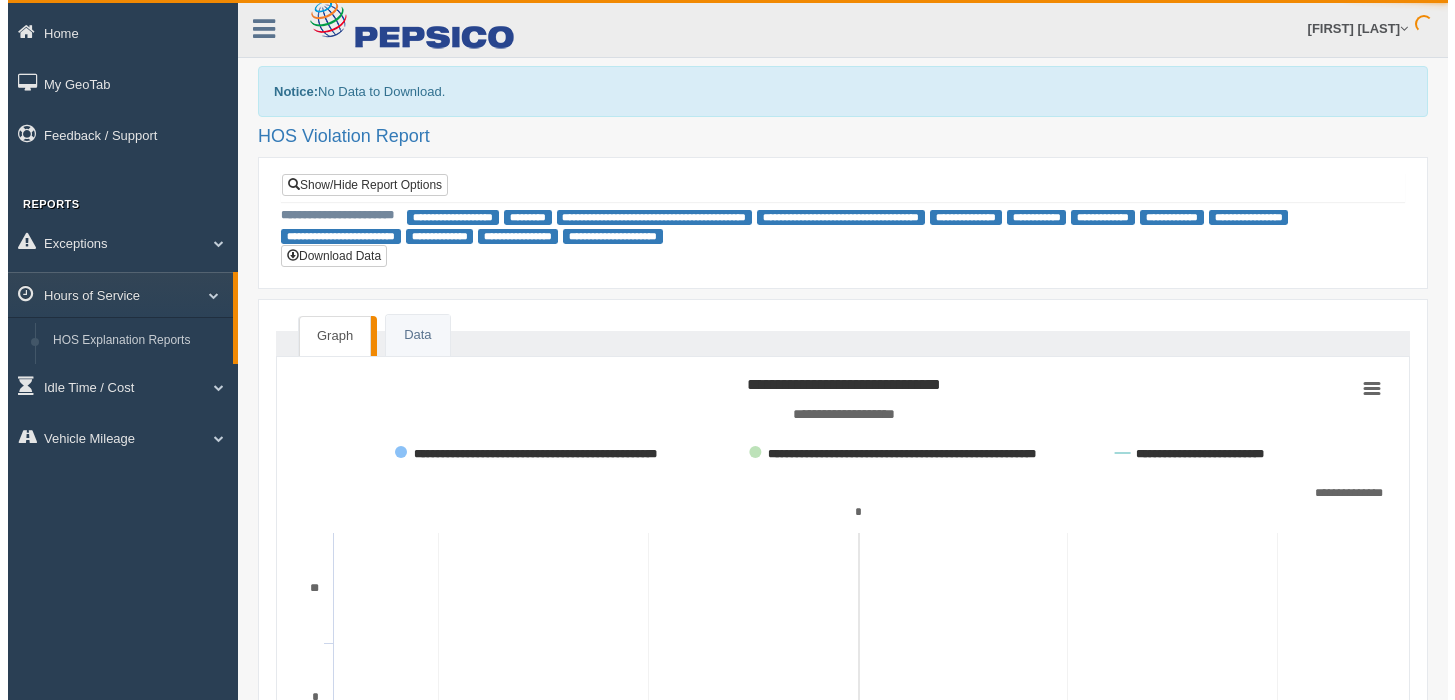 scroll, scrollTop: 0, scrollLeft: 0, axis: both 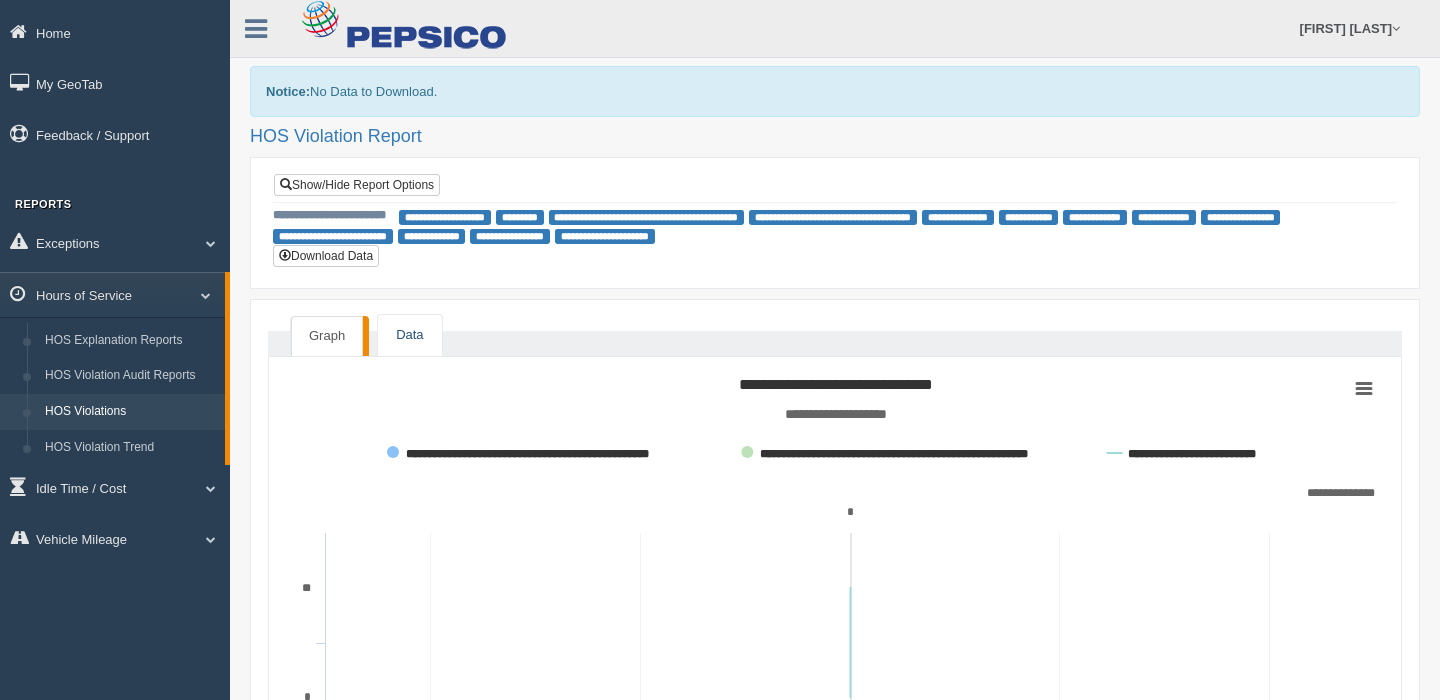 click on "Data" at bounding box center [409, 335] 